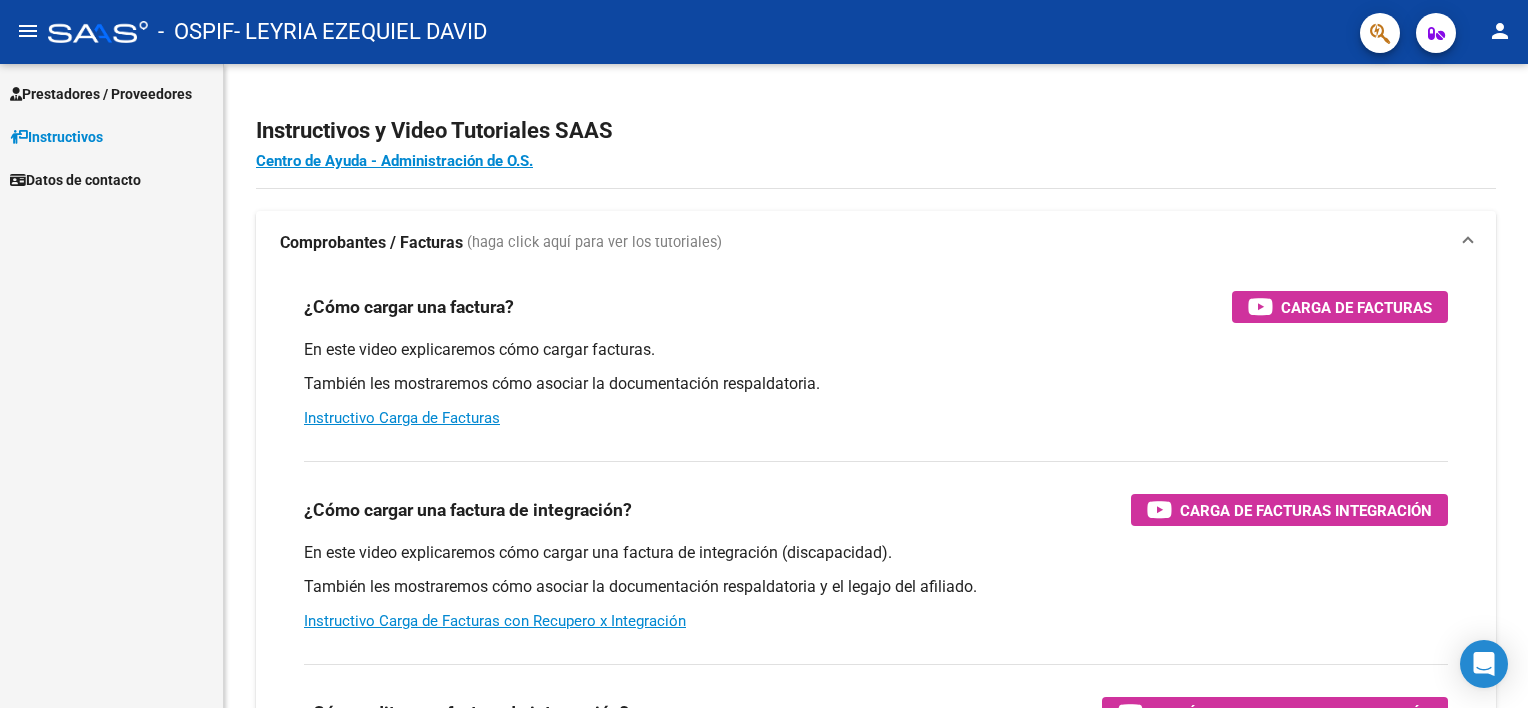 scroll, scrollTop: 0, scrollLeft: 0, axis: both 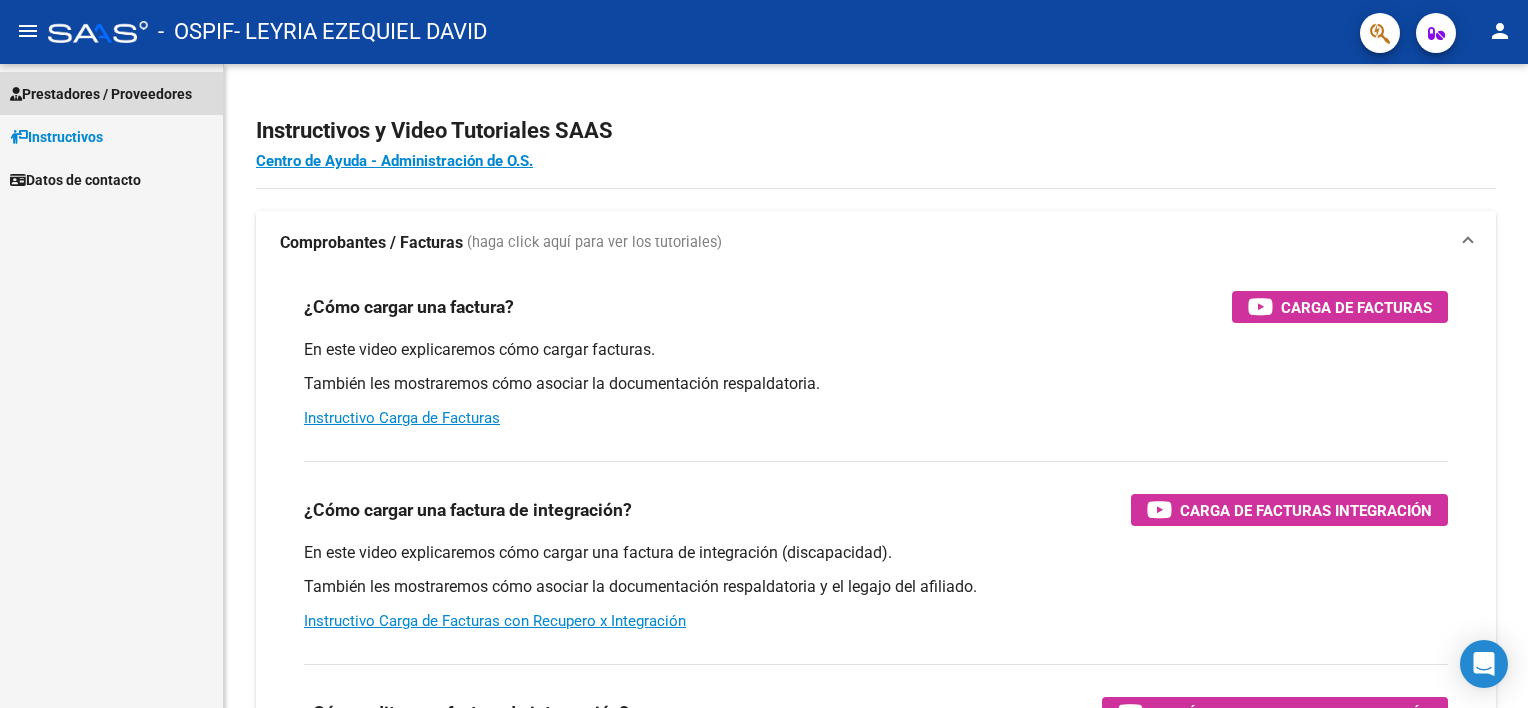 click on "Prestadores / Proveedores" at bounding box center (111, 93) 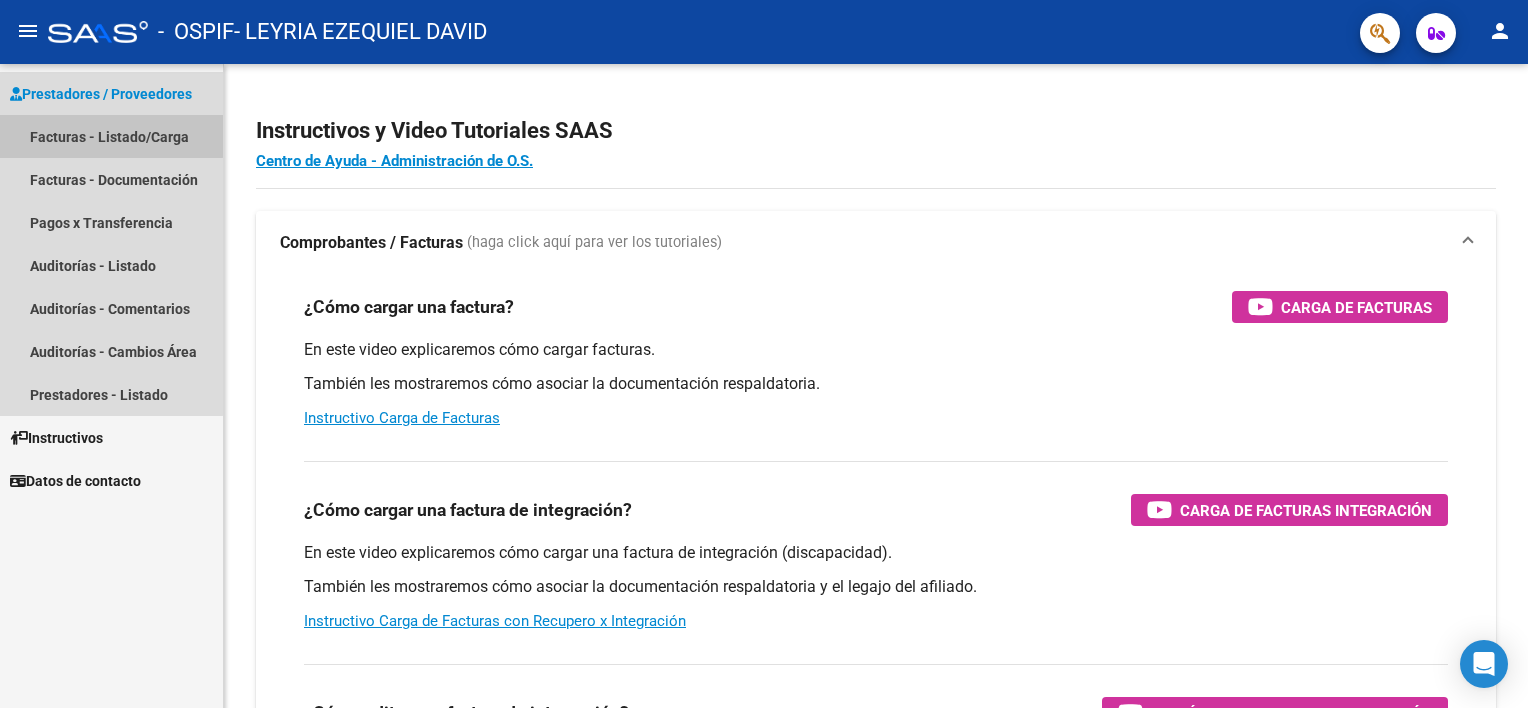 click on "Facturas - Listado/Carga" at bounding box center [111, 136] 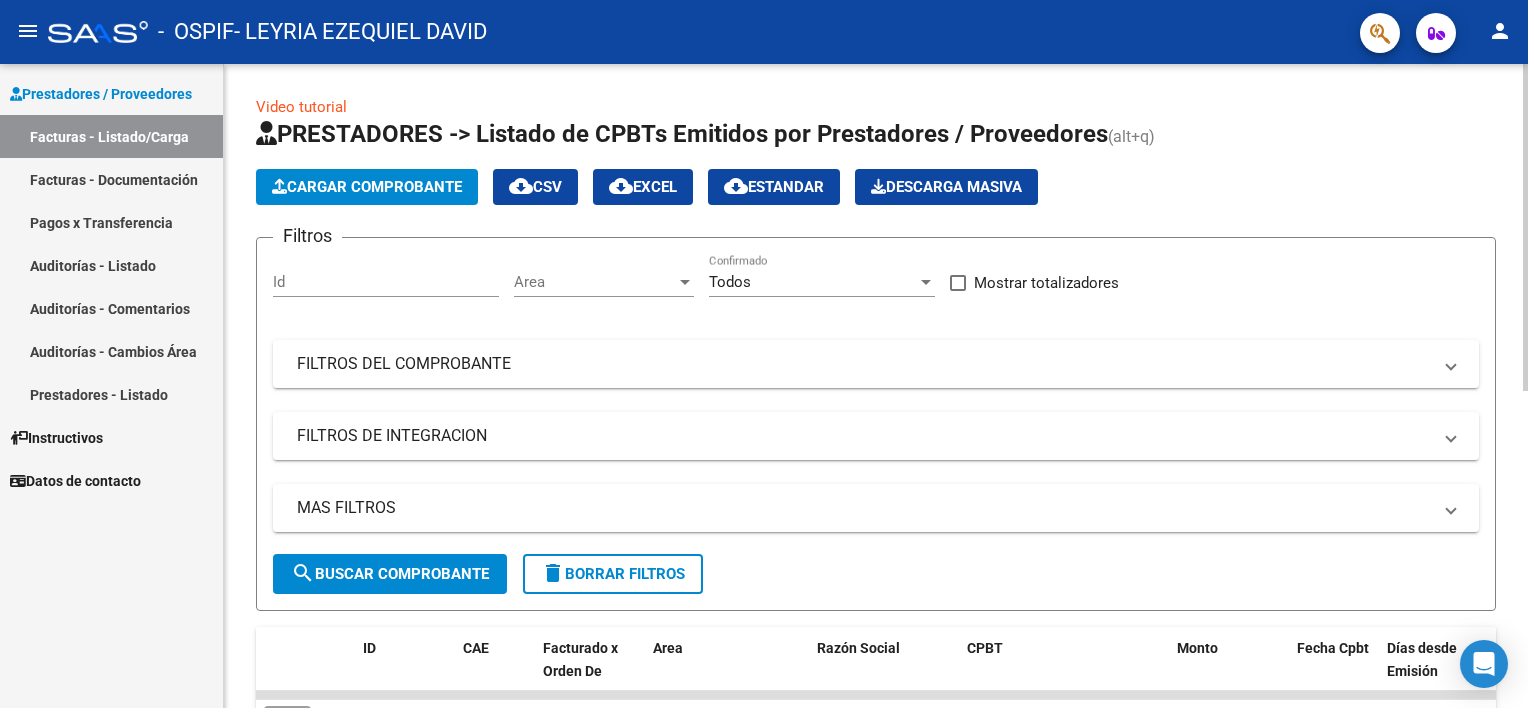 click 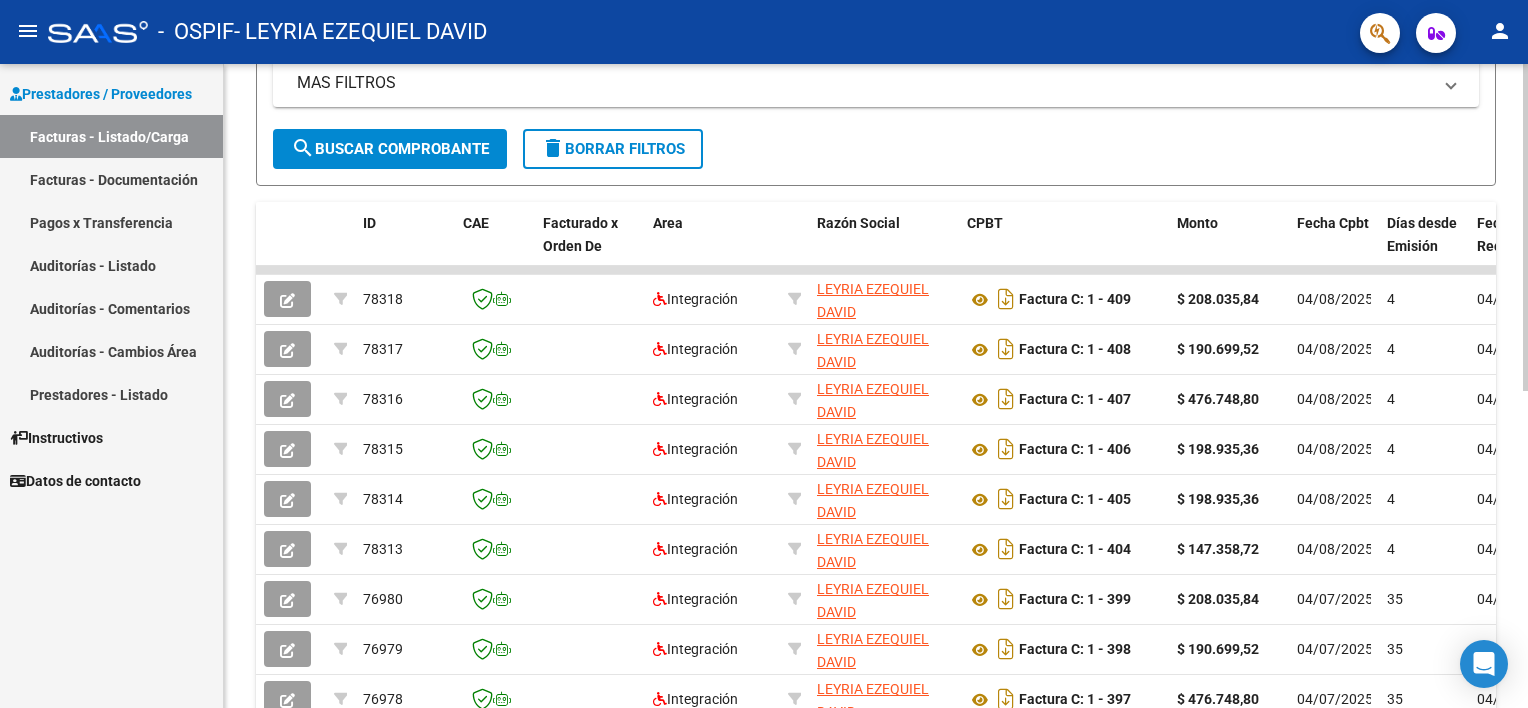 click on "menu -   OSPIF   - LEYRIA EZEQUIEL DAVID person    Prestadores / Proveedores Facturas - Listado/Carga Facturas - Documentación Pagos x Transferencia Auditorías - Listado Auditorías - Comentarios Auditorías - Cambios Área Prestadores - Listado    Instructivos    Datos de contacto  Video tutorial   PRESTADORES -> Listado de CPBTs Emitidos por Prestadores / Proveedores (alt+q)   Cargar Comprobante
cloud_download  CSV  cloud_download  EXCEL  cloud_download  Estandar   Descarga Masiva
Filtros Id Area Area Todos Confirmado   Mostrar totalizadores   FILTROS DEL COMPROBANTE  Comprobante Tipo Comprobante Tipo Start date – End date Fec. Comprobante Desde / Hasta Días Emisión Desde(cant. días) Días Emisión Hasta(cant. días) CUIT / Razón Social Pto. Venta Nro. Comprobante Código SSS CAE Válido CAE Válido Todos Cargado Módulo Hosp. Todos Tiene facturacion Apócrifa Hospital Refes  FILTROS DE INTEGRACION  Período De Prestación Campos del Archivo de Rendición Devuelto x SSS (dr_envio) 4" at bounding box center (764, 354) 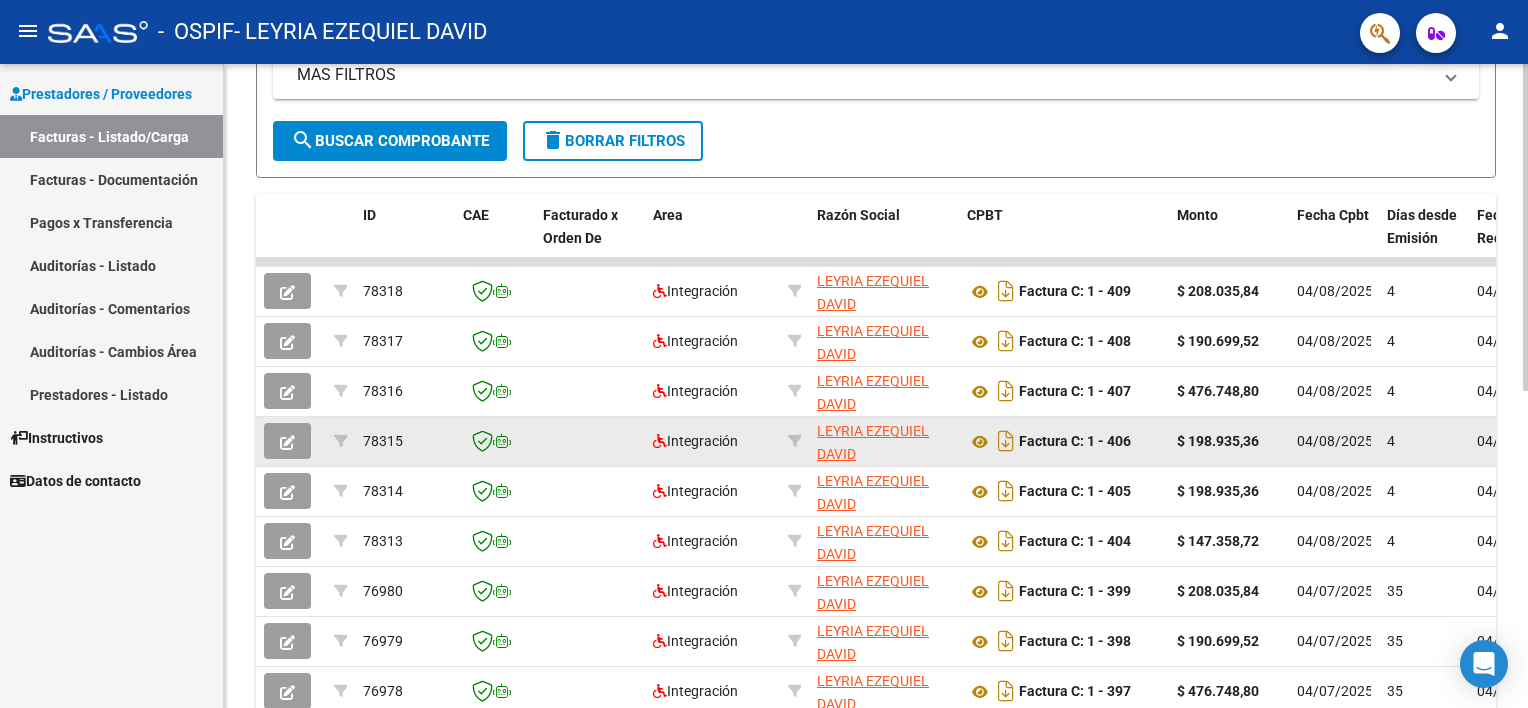 click 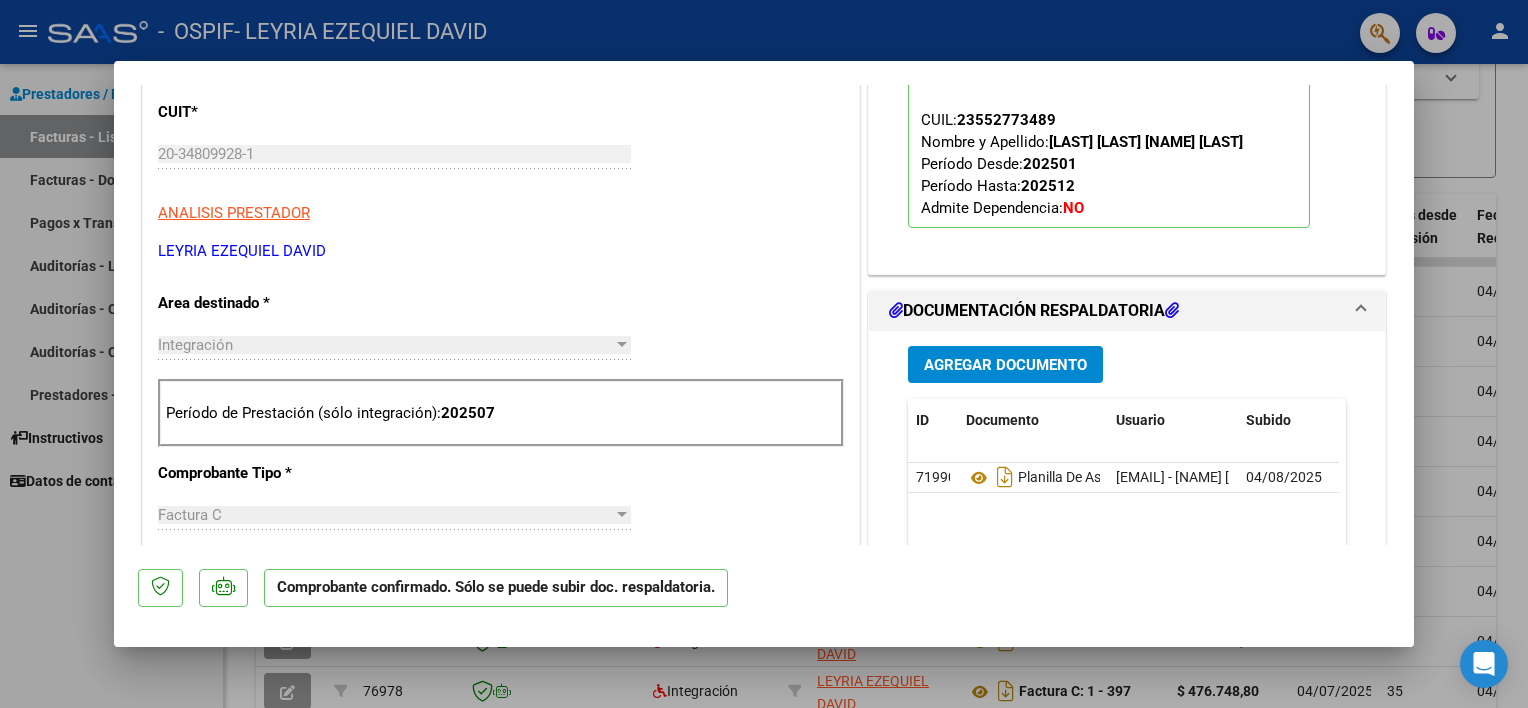 scroll, scrollTop: 596, scrollLeft: 0, axis: vertical 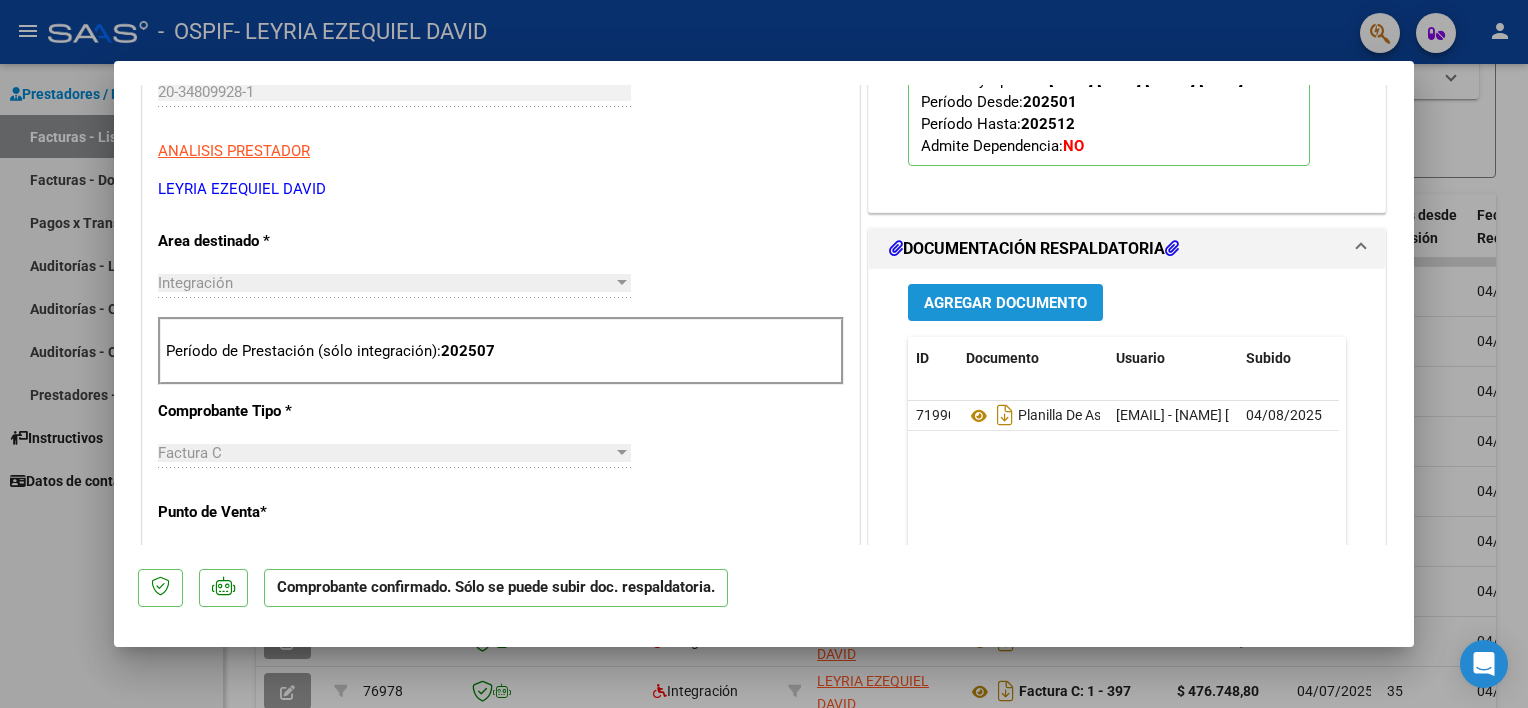 click on "Agregar Documento" at bounding box center (1005, 303) 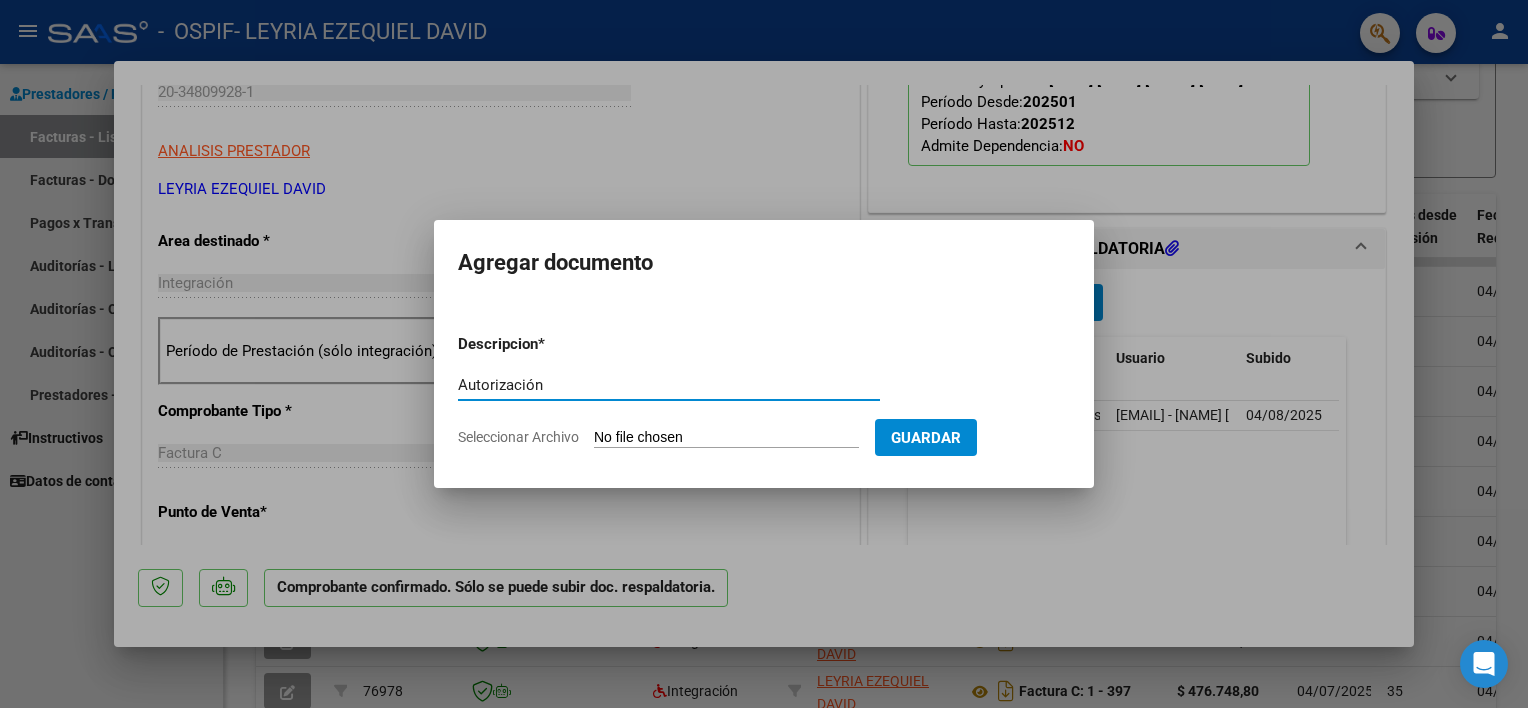 type on "Autorización" 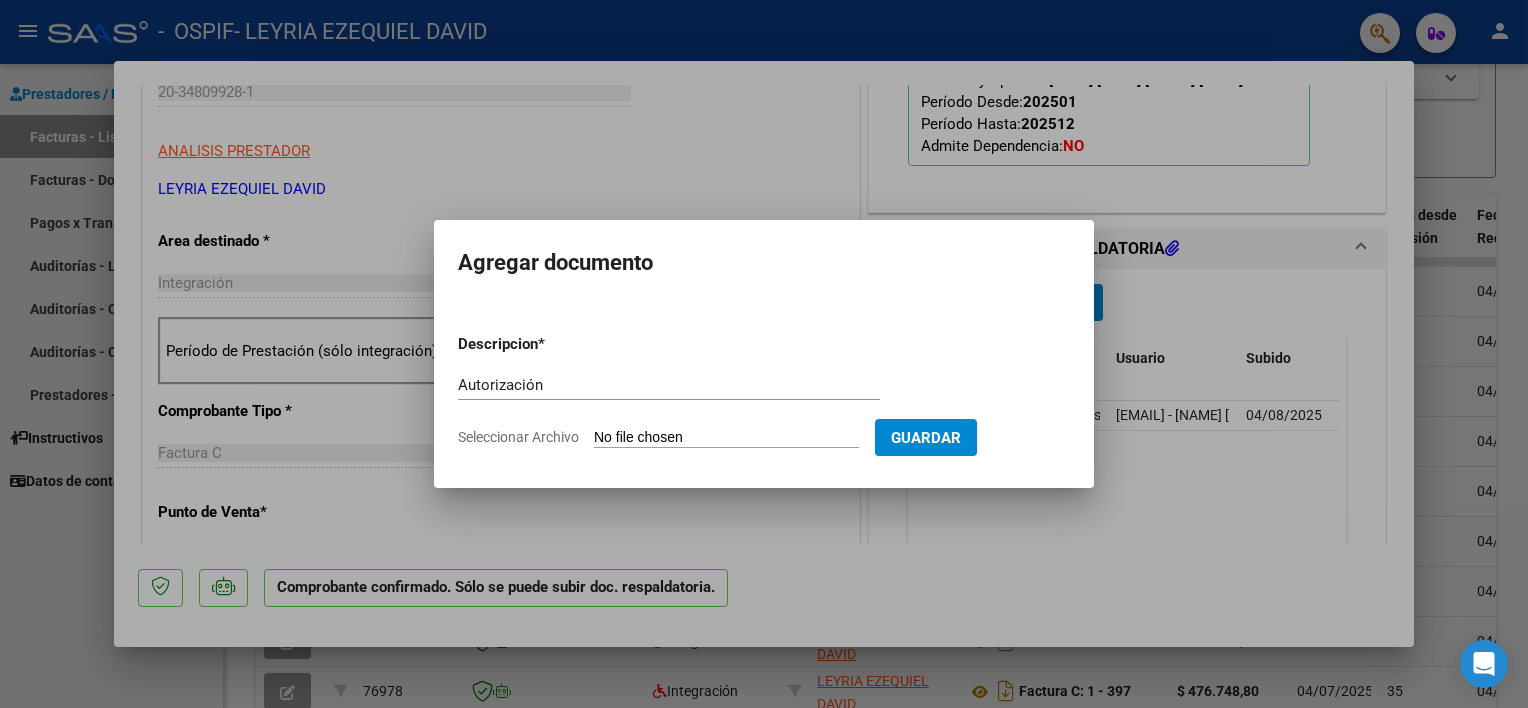 click on "Seleccionar Archivo" at bounding box center (726, 438) 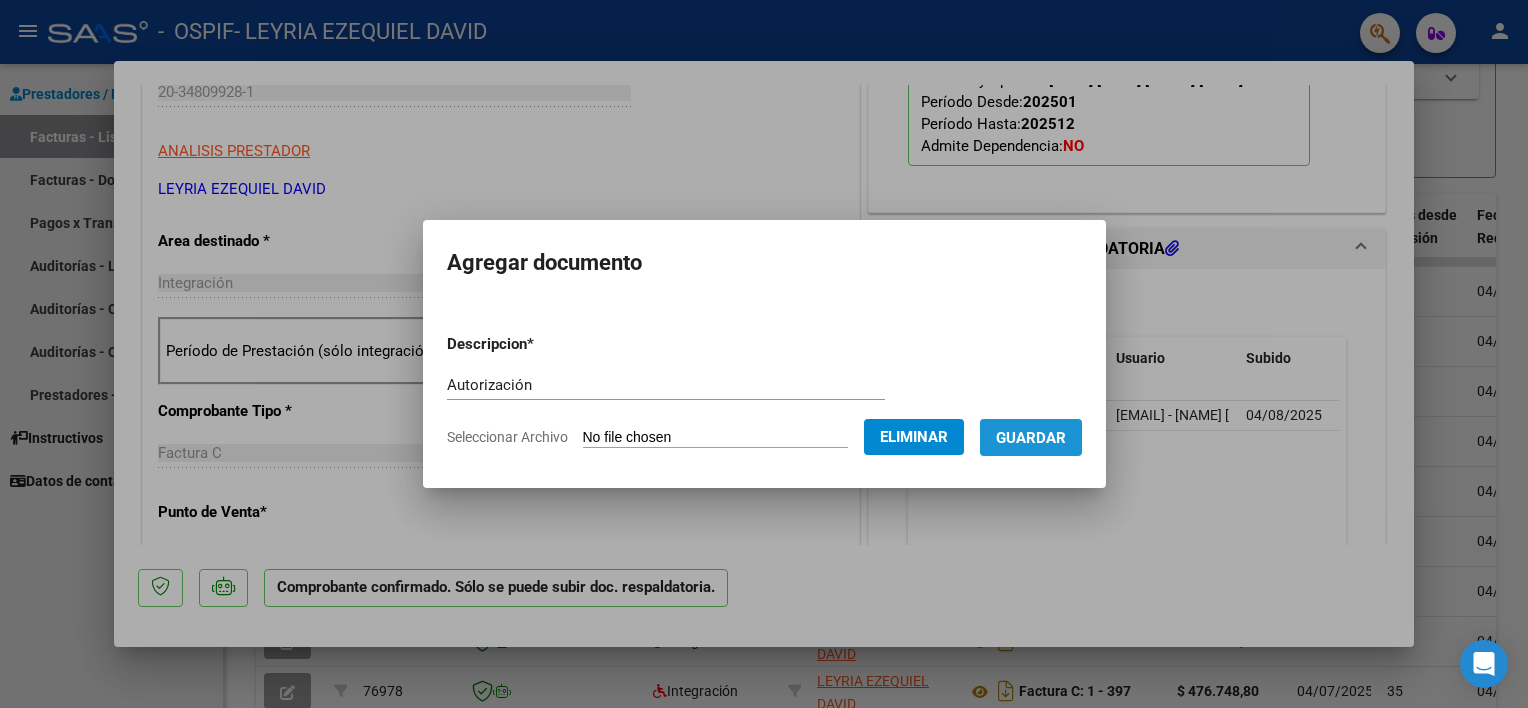 click on "Guardar" at bounding box center [1031, 438] 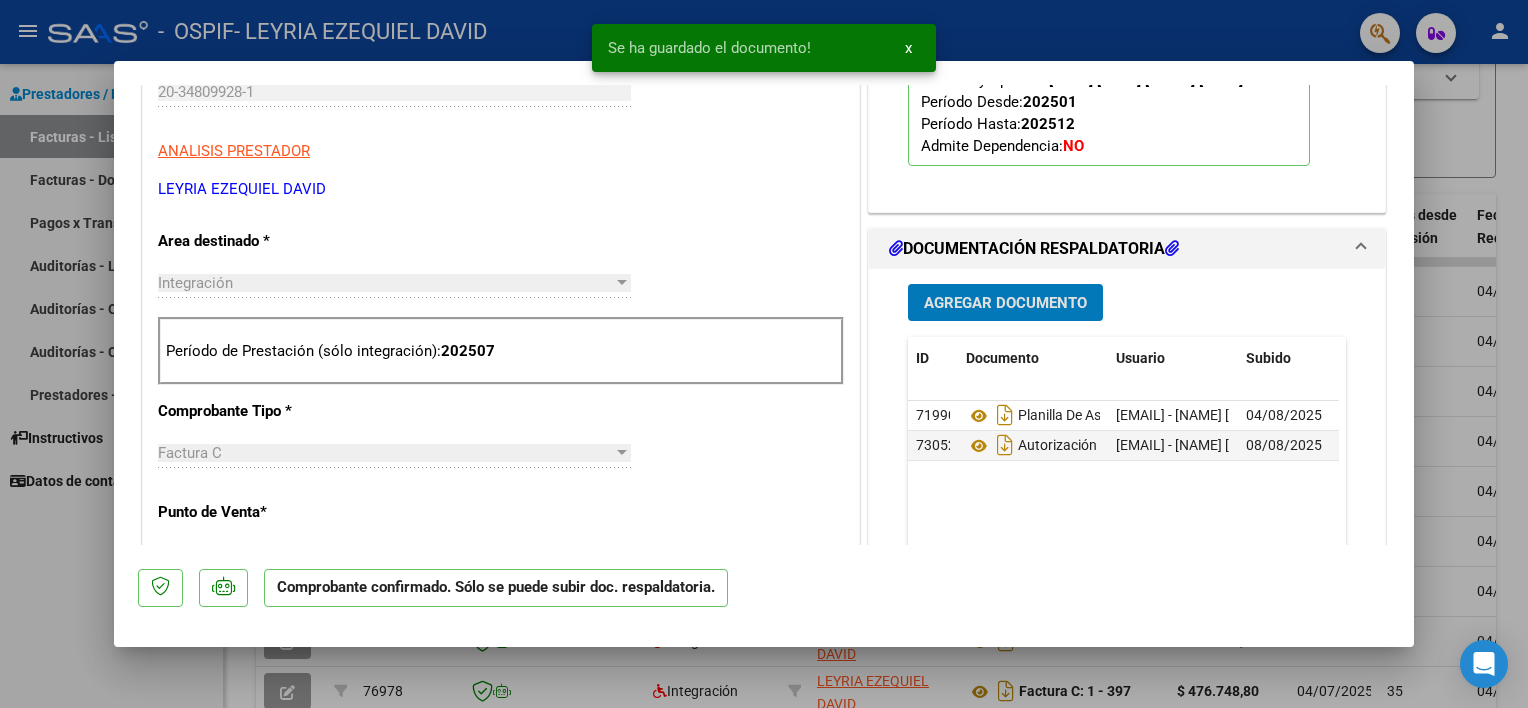click at bounding box center [764, 354] 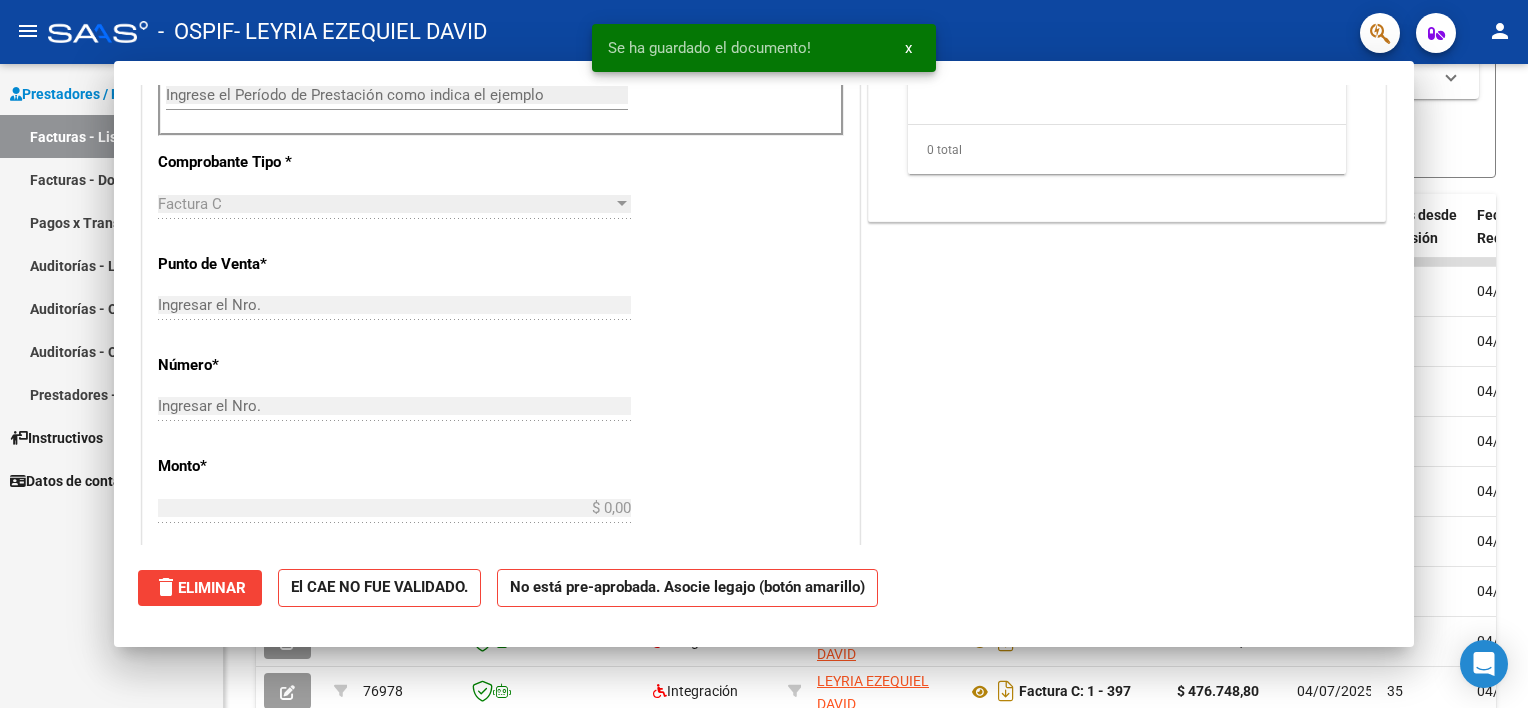 scroll, scrollTop: 0, scrollLeft: 0, axis: both 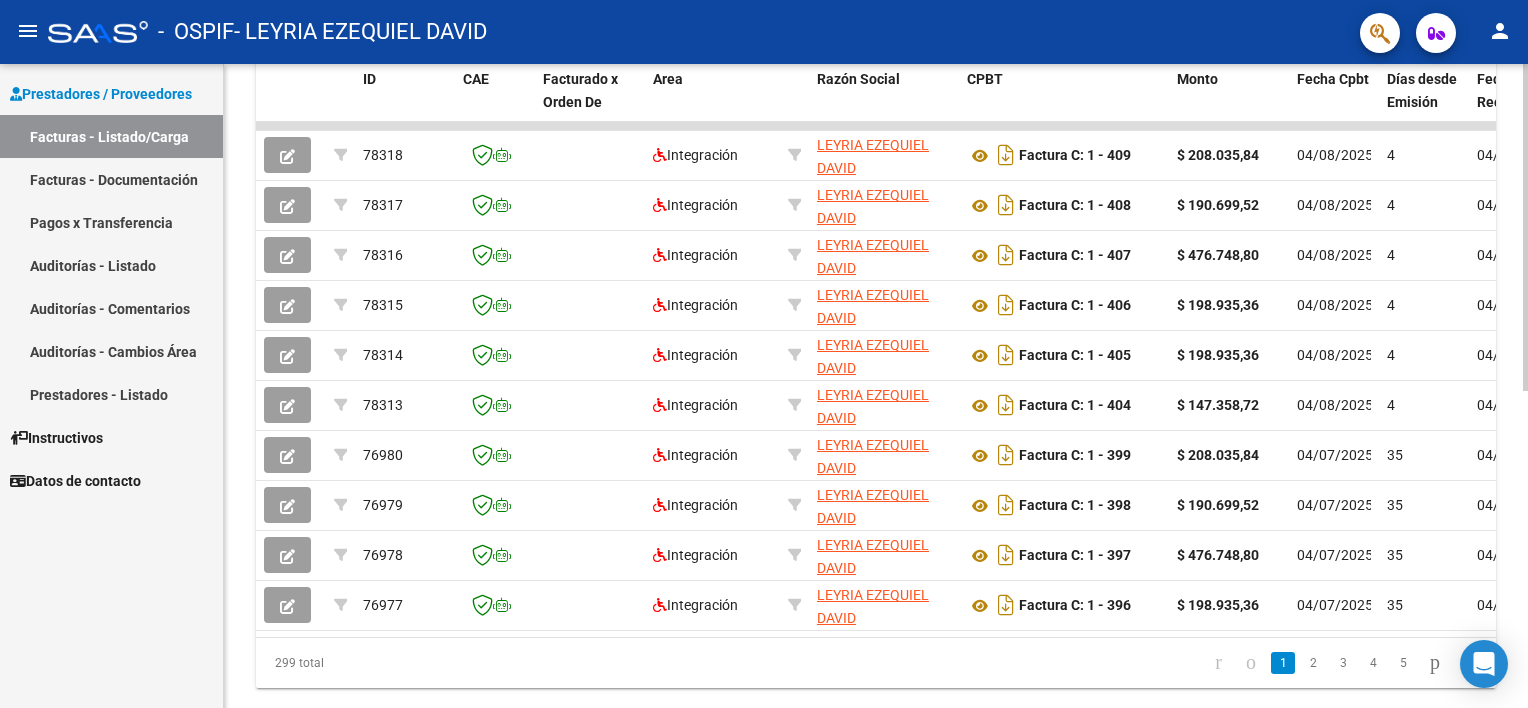 click on "Video tutorial   PRESTADORES -> Listado de CPBTs Emitidos por Prestadores / Proveedores (alt+q)   Cargar Comprobante
cloud_download  CSV  cloud_download  EXCEL  cloud_download  Estandar   Descarga Masiva
Filtros Id Area Area Todos Confirmado   Mostrar totalizadores   FILTROS DEL COMPROBANTE  Comprobante Tipo Comprobante Tipo Start date – End date Fec. Comprobante Desde / Hasta Días Emisión Desde(cant. días) Días Emisión Hasta(cant. días) CUIT / Razón Social Pto. Venta Nro. Comprobante Código SSS CAE Válido CAE Válido Todos Cargado Módulo Hosp. Todos Tiene facturacion Apócrifa Hospital Refes  FILTROS DE INTEGRACION  Período De Prestación Campos del Archivo de Rendición Devuelto x SSS (dr_envio) Todos Rendido x SSS (dr_envio) Tipo de Registro Tipo de Registro Período Presentación Período Presentación Campos del Legajo Asociado (preaprobación) Afiliado Legajo (cuil/nombre) Todos Solo facturas preaprobadas  MAS FILTROS  Todos Con Doc. Respaldatoria Todos Con Trazabilidad Todos – – 4" 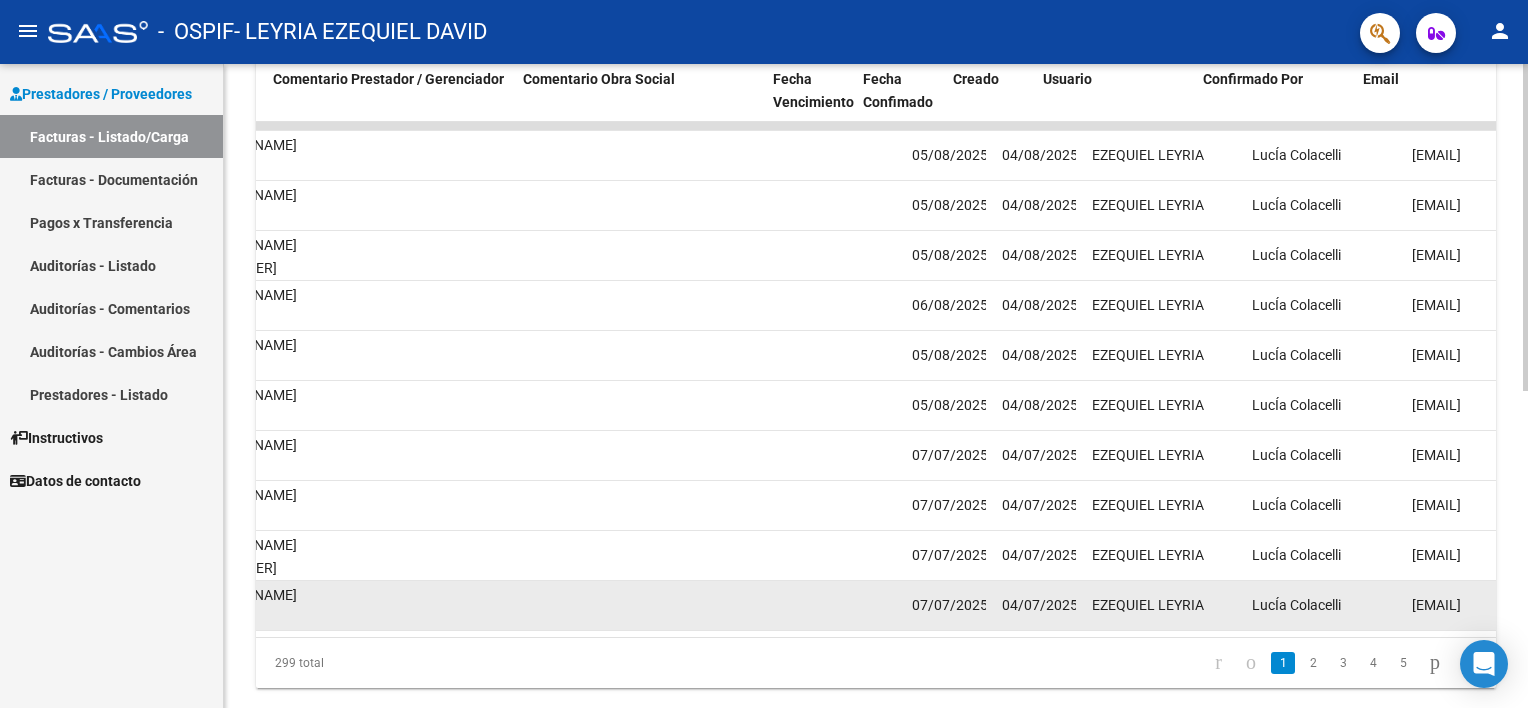 scroll, scrollTop: 0, scrollLeft: 2916, axis: horizontal 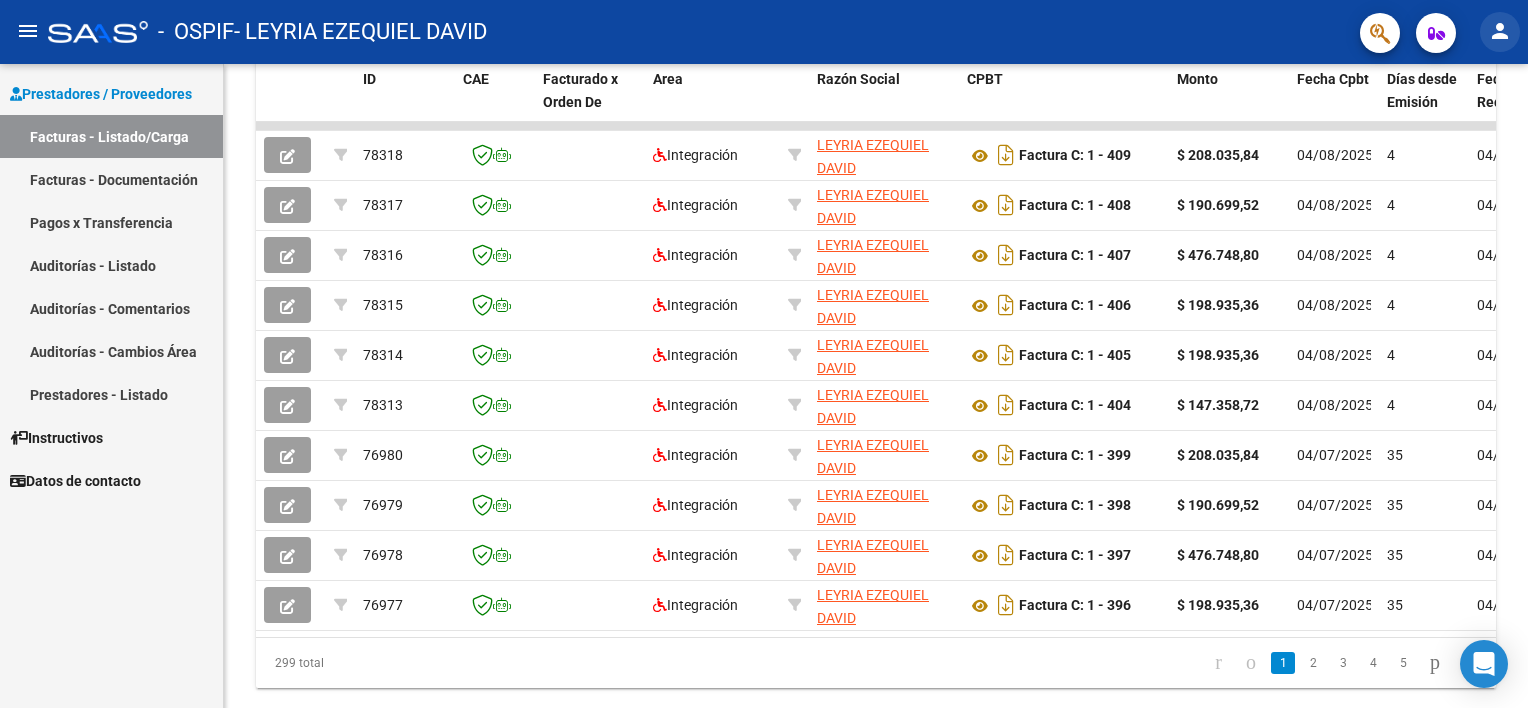 click on "person" 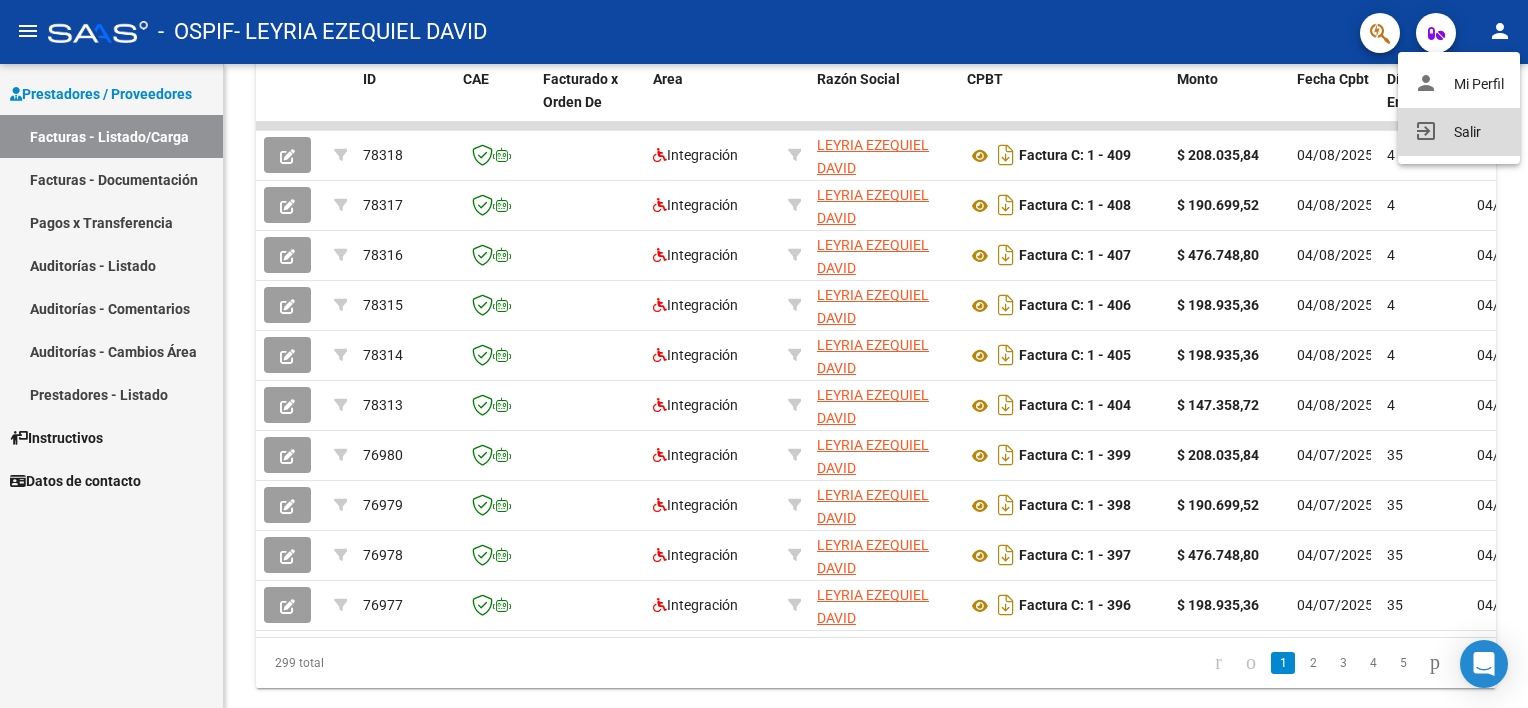 click on "exit_to_app  Salir" at bounding box center [1459, 132] 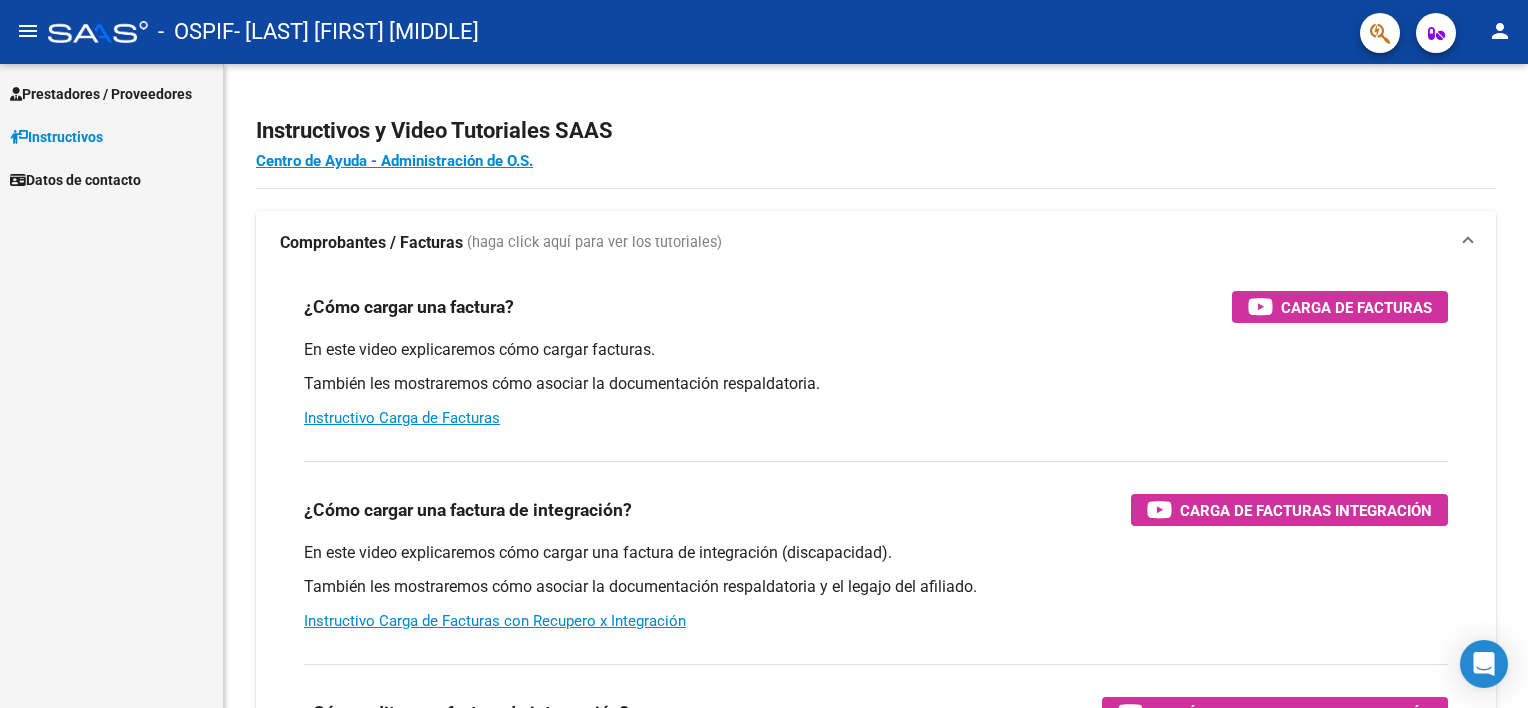 scroll, scrollTop: 0, scrollLeft: 0, axis: both 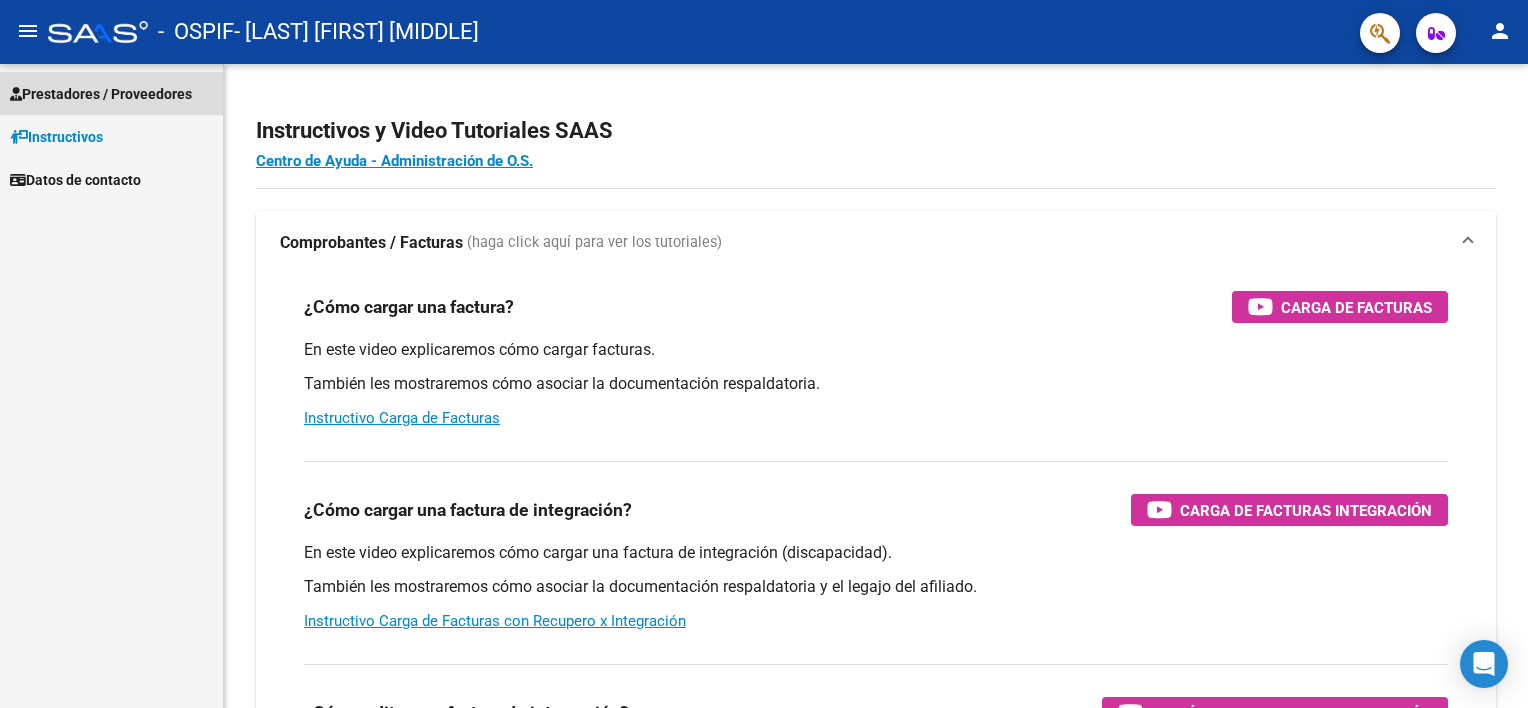 click on "Prestadores / Proveedores" at bounding box center (101, 94) 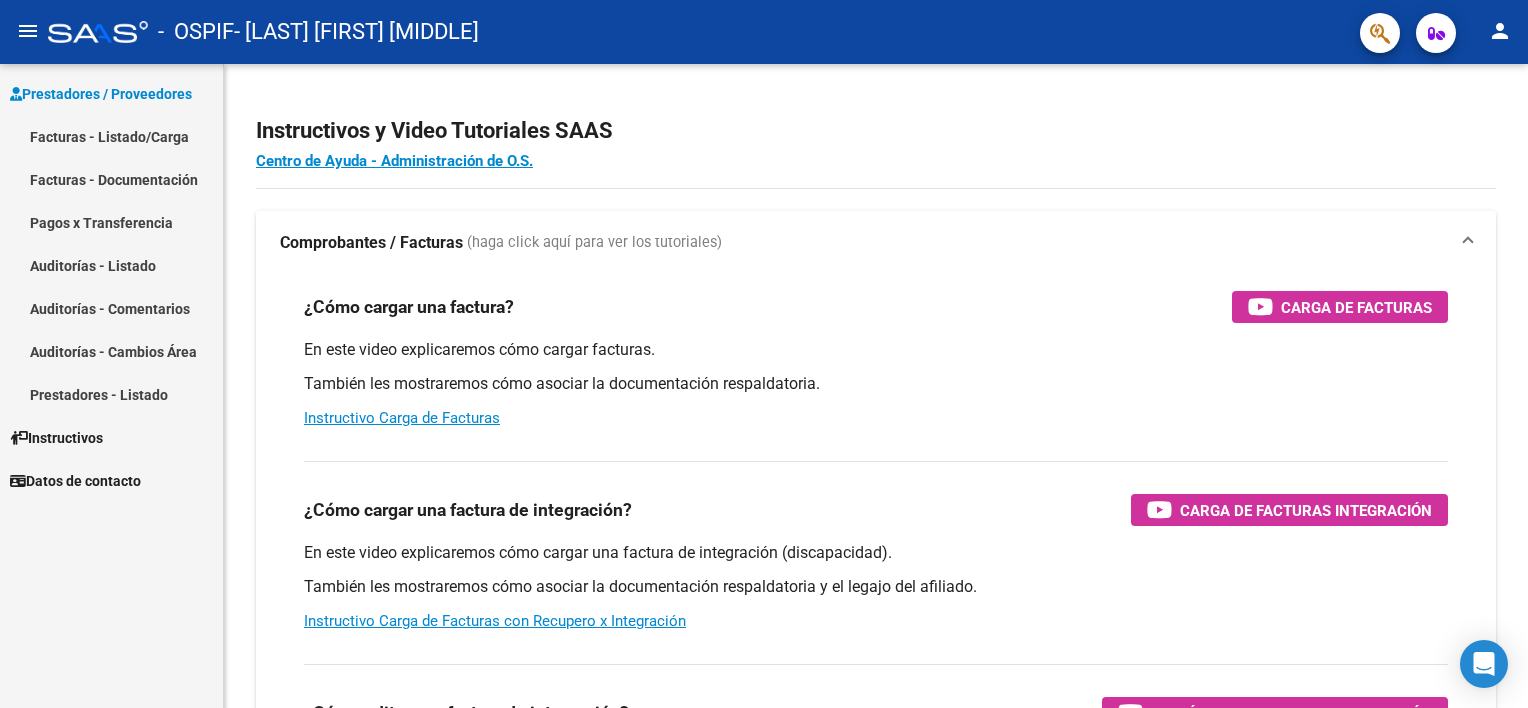 click on "Facturas - Listado/Carga" at bounding box center [111, 136] 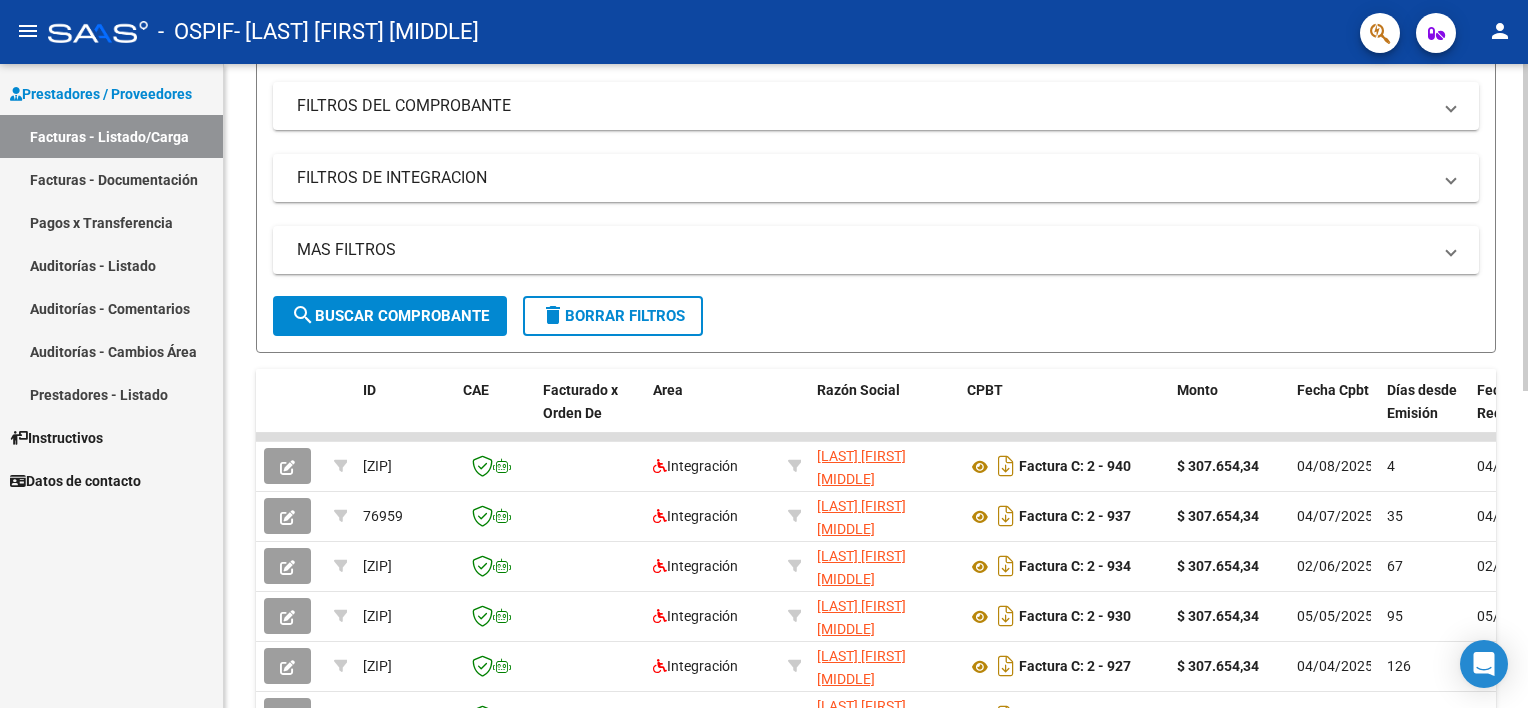 scroll, scrollTop: 277, scrollLeft: 0, axis: vertical 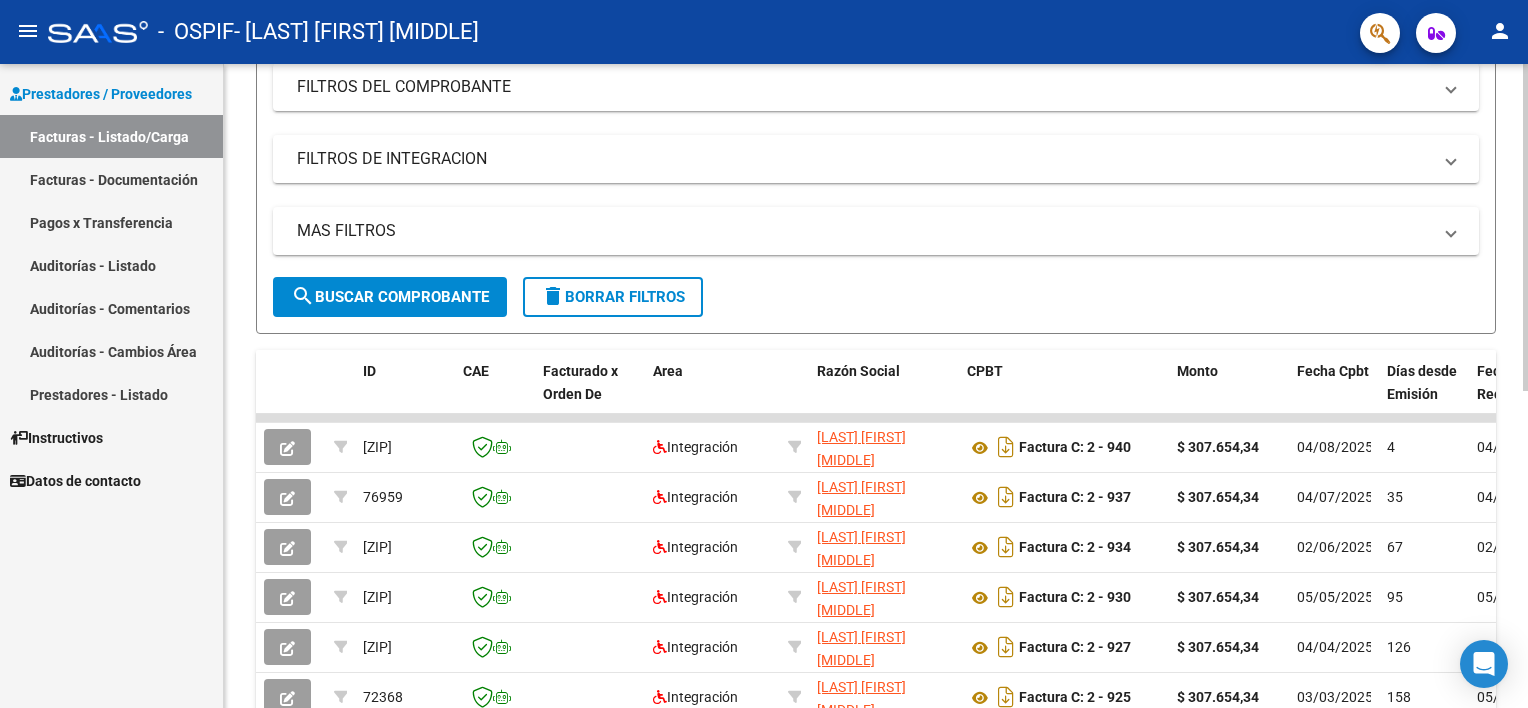 click on "Video tutorial   PRESTADORES -> Listado de CPBTs Emitidos por Prestadores / Proveedores (alt+q)   Cargar Comprobante
cloud_download  CSV  cloud_download  EXCEL  cloud_download  Estandar   Descarga Masiva
Filtros Id Area Area Todos Confirmado   Mostrar totalizadores   FILTROS DEL COMPROBANTE  Comprobante Tipo Comprobante Tipo Start date – End date Fec. Comprobante Desde / Hasta Días Emisión Desde(cant. días) Días Emisión Hasta(cant. días) CUIT / Razón Social Pto. Venta Nro. Comprobante Código SSS CAE Válido CAE Válido Todos Cargado Módulo Hosp. Todos Tiene facturacion Apócrifa Hospital Refes  FILTROS DE INTEGRACION  Período De Prestación Campos del Archivo de Rendición Devuelto x SSS (dr_envio) Todos Rendido x SSS (dr_envio) Tipo de Registro Tipo de Registro Período Presentación Período Presentación Campos del Legajo Asociado (preaprobación) Afiliado Legajo (cuil/nombre) Todos Solo facturas preaprobadas  MAS FILTROS  Todos Con Doc. Respaldatoria Todos Con Trazabilidad Todos – – 4" 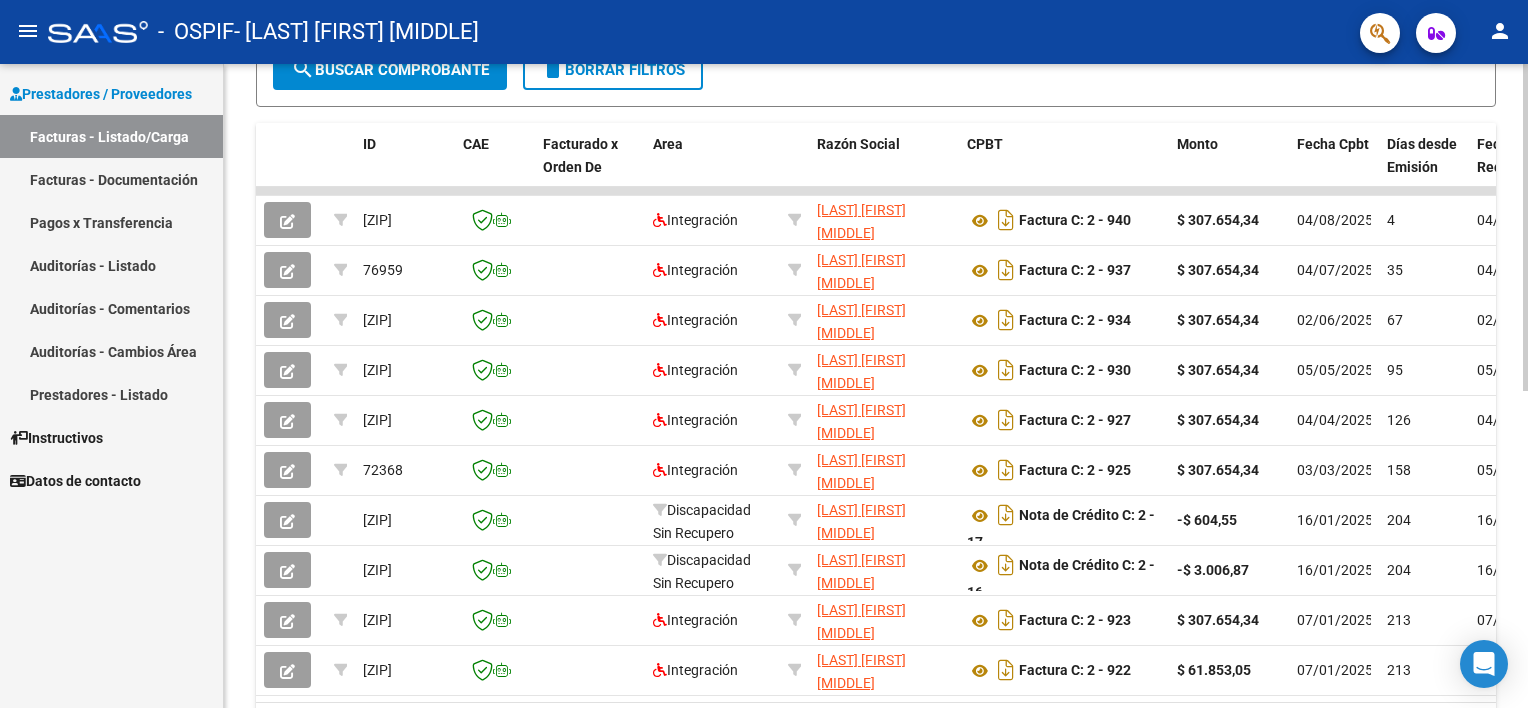 click on "Video tutorial   PRESTADORES -> Listado de CPBTs Emitidos por Prestadores / Proveedores (alt+q)   Cargar Comprobante
cloud_download  CSV  cloud_download  EXCEL  cloud_download  Estandar   Descarga Masiva
Filtros Id Area Area Todos Confirmado   Mostrar totalizadores   FILTROS DEL COMPROBANTE  Comprobante Tipo Comprobante Tipo Start date – End date Fec. Comprobante Desde / Hasta Días Emisión Desde(cant. días) Días Emisión Hasta(cant. días) CUIT / Razón Social Pto. Venta Nro. Comprobante Código SSS CAE Válido CAE Válido Todos Cargado Módulo Hosp. Todos Tiene facturacion Apócrifa Hospital Refes  FILTROS DE INTEGRACION  Período De Prestación Campos del Archivo de Rendición Devuelto x SSS (dr_envio) Todos Rendido x SSS (dr_envio) Tipo de Registro Tipo de Registro Período Presentación Período Presentación Campos del Legajo Asociado (preaprobación) Afiliado Legajo (cuil/nombre) Todos Solo facturas preaprobadas  MAS FILTROS  Todos Con Doc. Respaldatoria Todos Con Trazabilidad Todos – – 4" 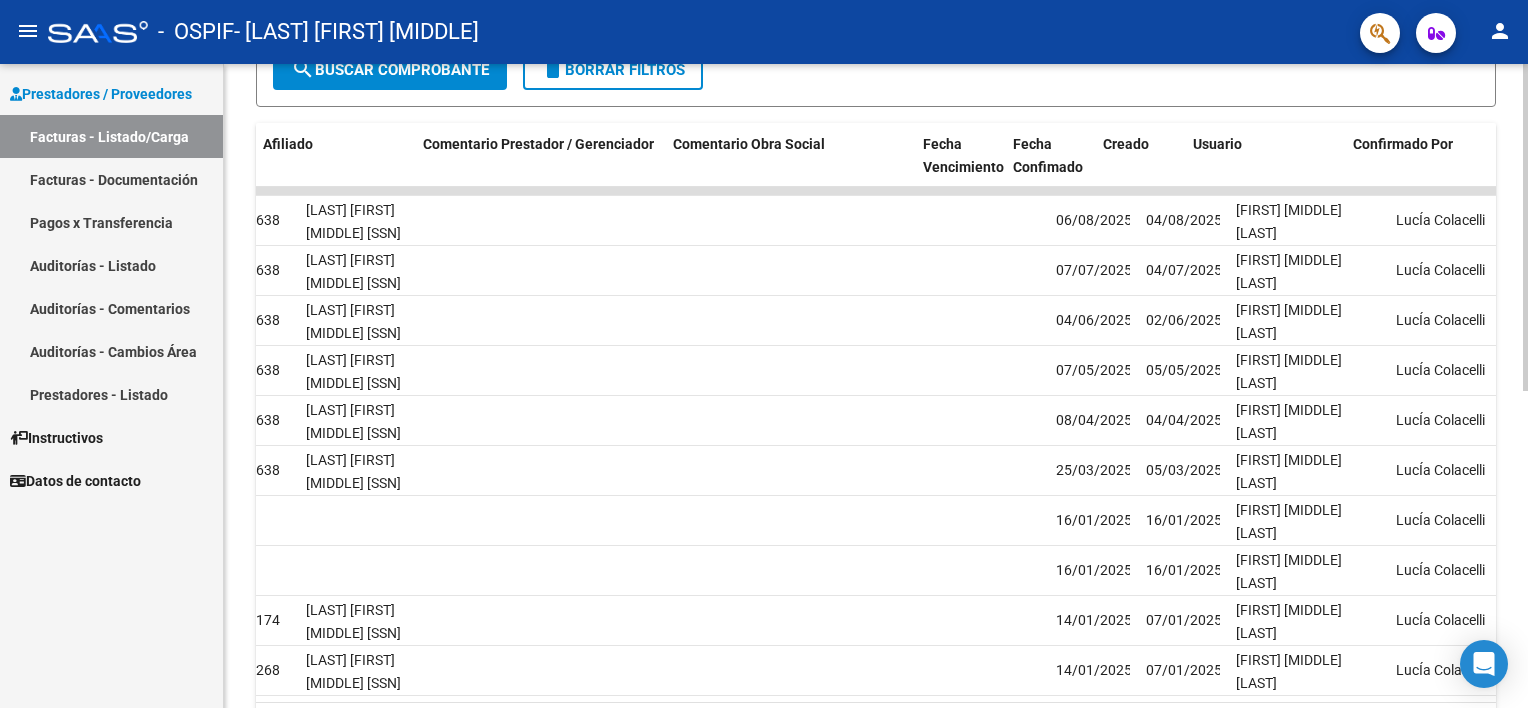 scroll, scrollTop: 0, scrollLeft: 2767, axis: horizontal 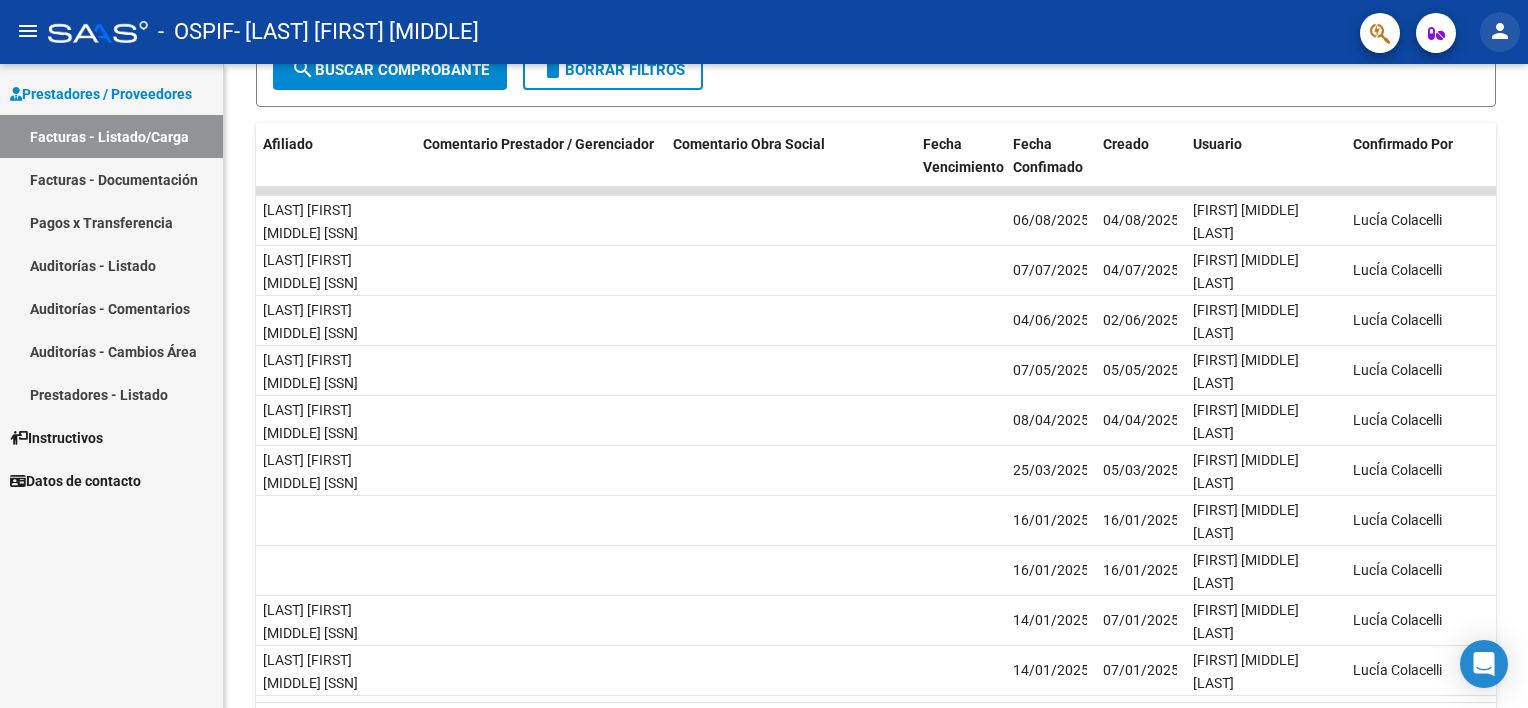 click on "person" 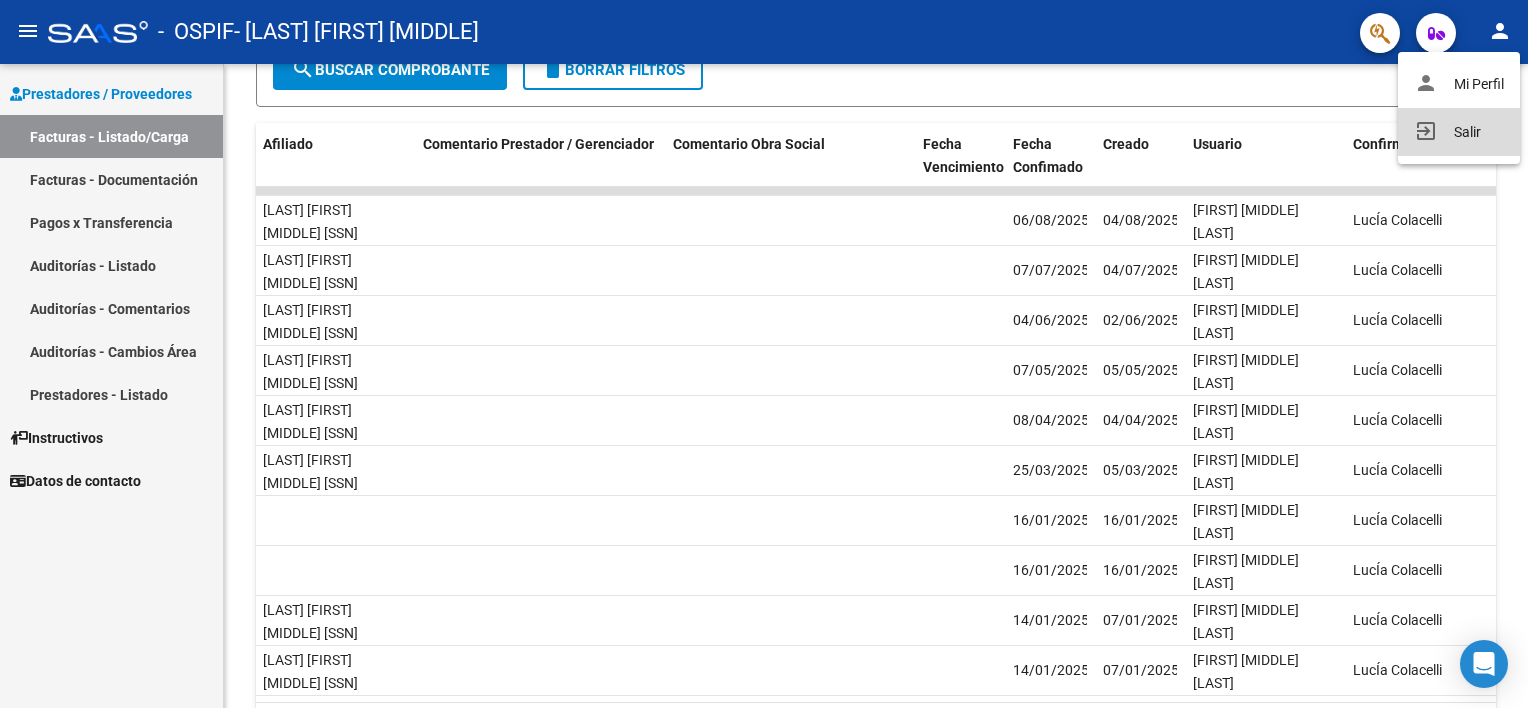 click on "exit_to_app  Salir" at bounding box center [1459, 132] 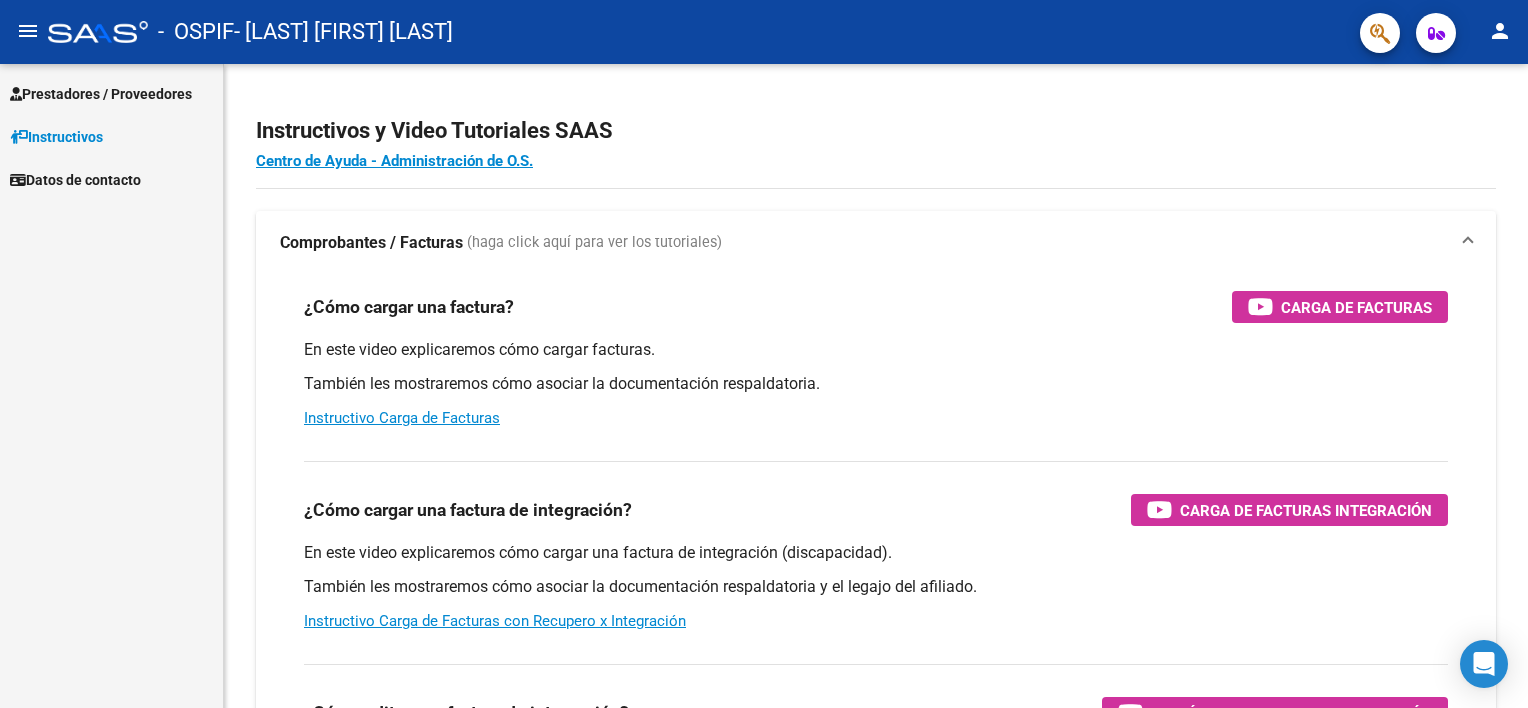 scroll, scrollTop: 0, scrollLeft: 0, axis: both 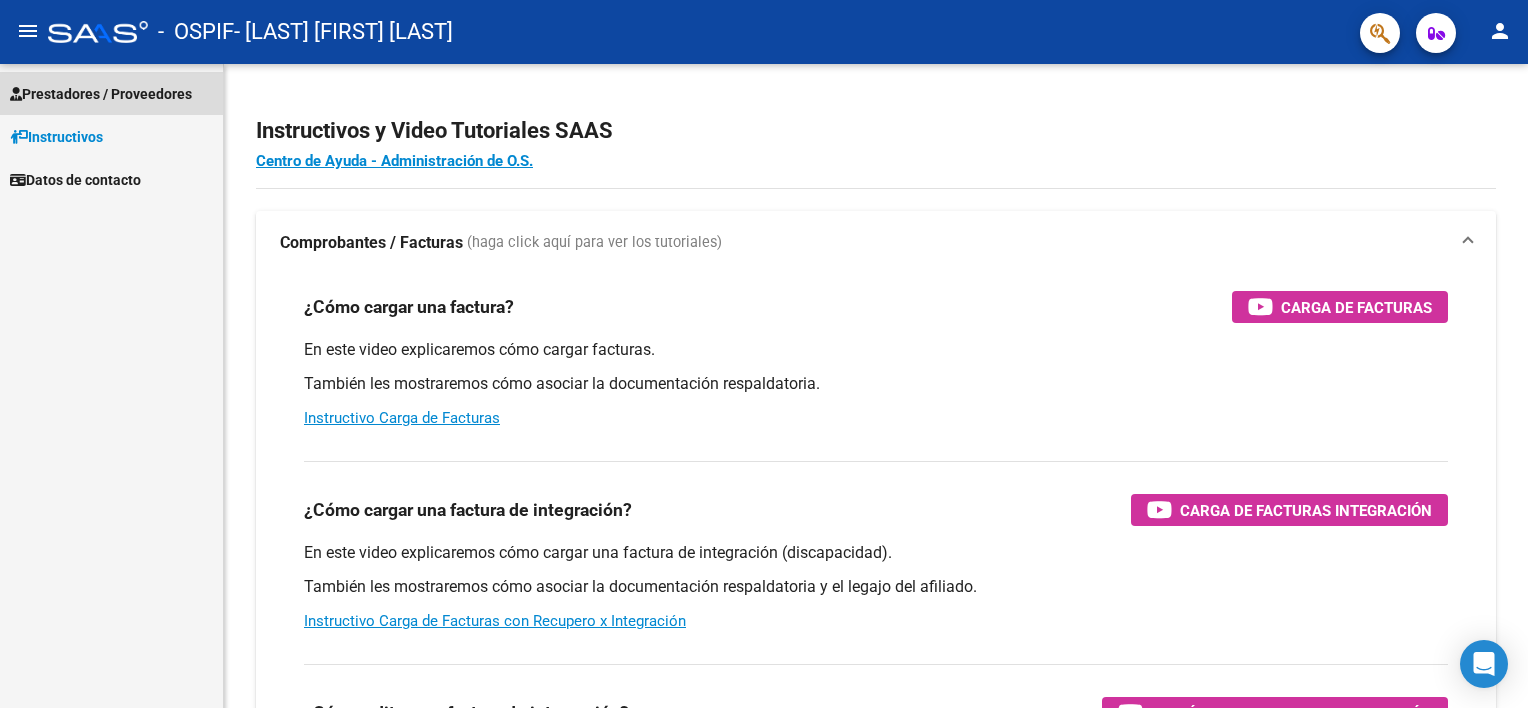 click on "Prestadores / Proveedores" at bounding box center (101, 94) 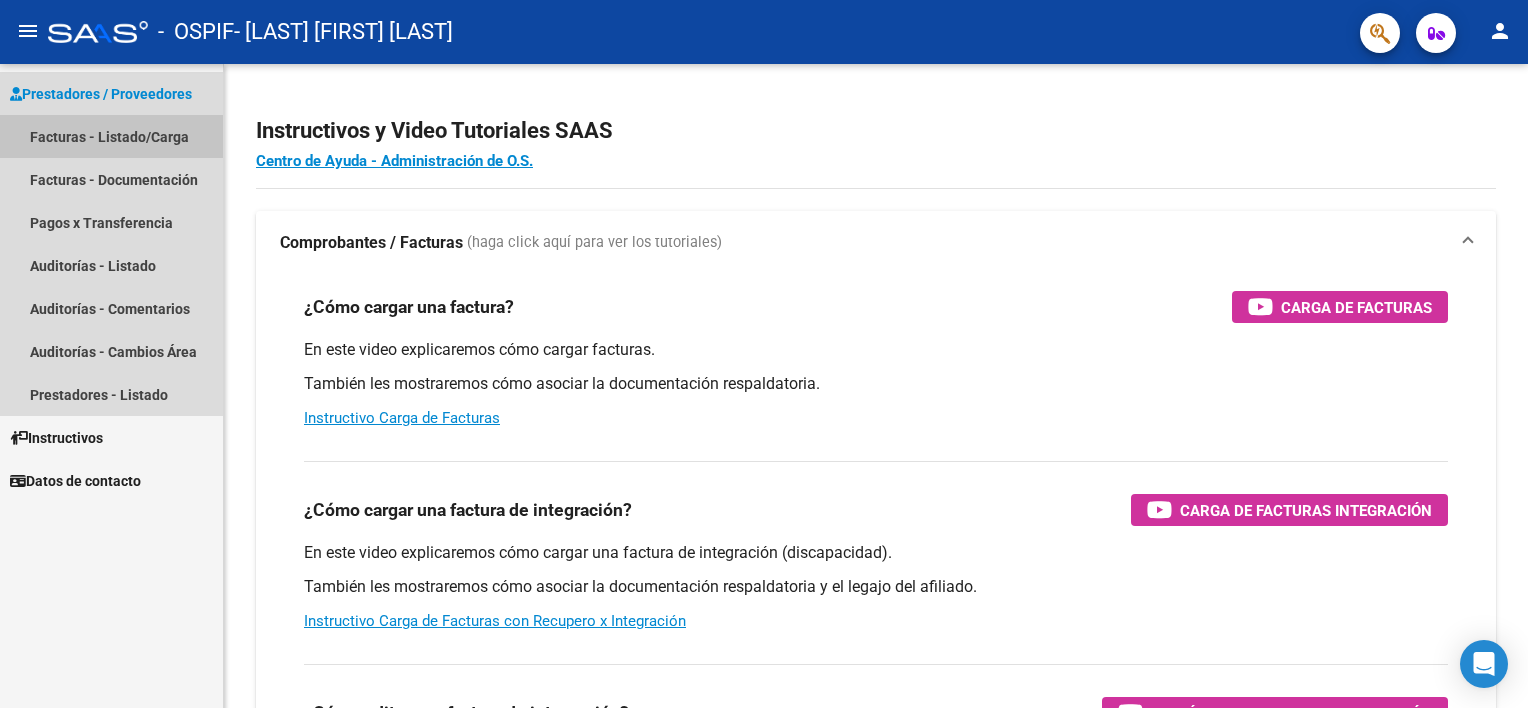 click on "Facturas - Listado/Carga" at bounding box center (111, 136) 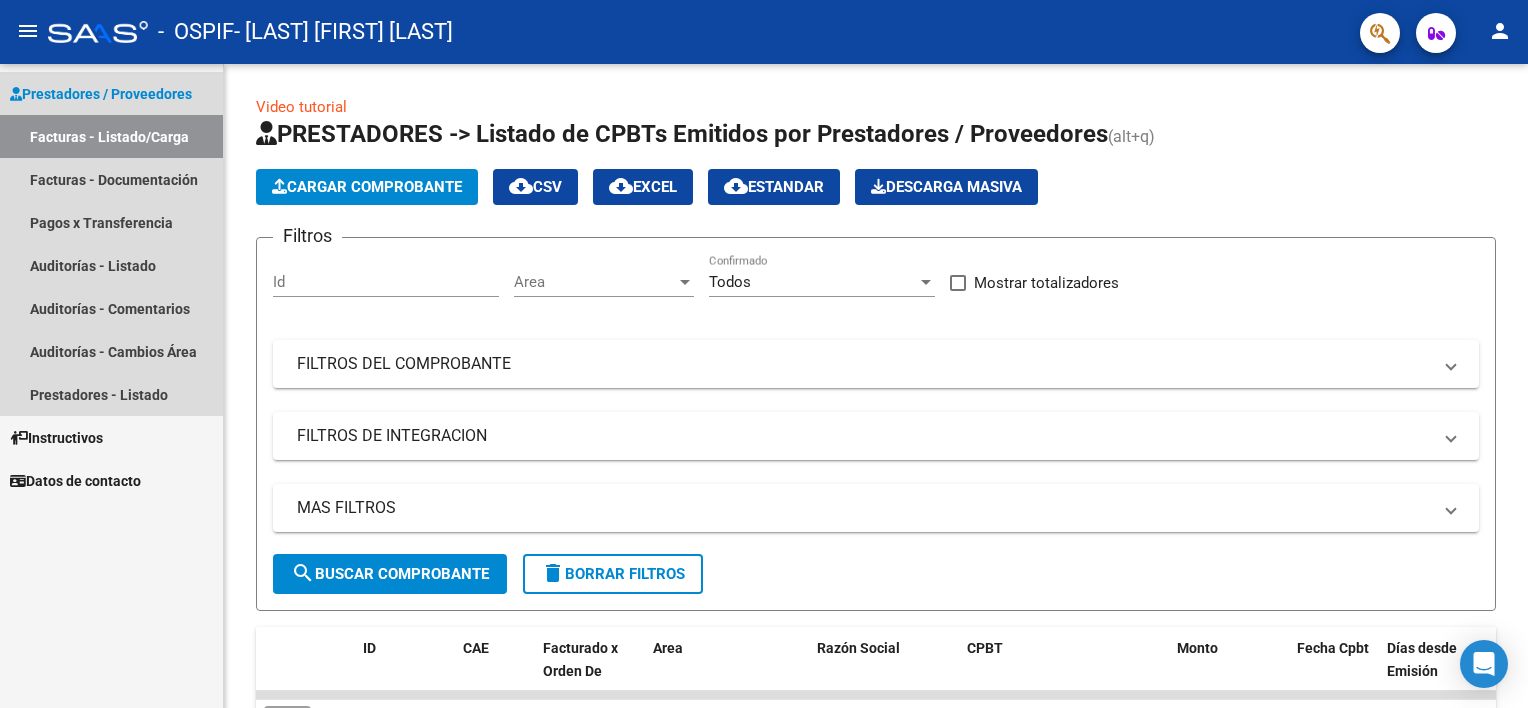 click on "Facturas - Listado/Carga" at bounding box center [111, 136] 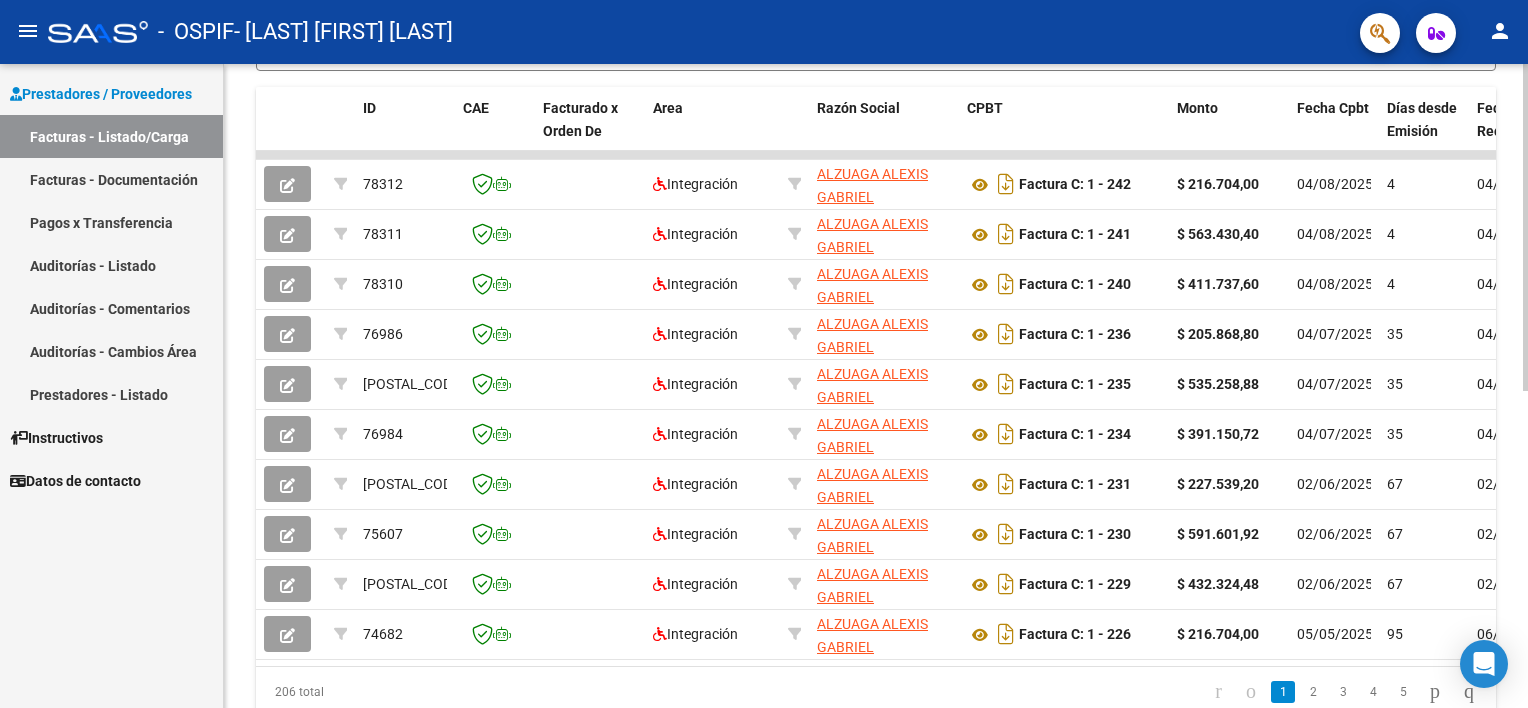 scroll, scrollTop: 577, scrollLeft: 0, axis: vertical 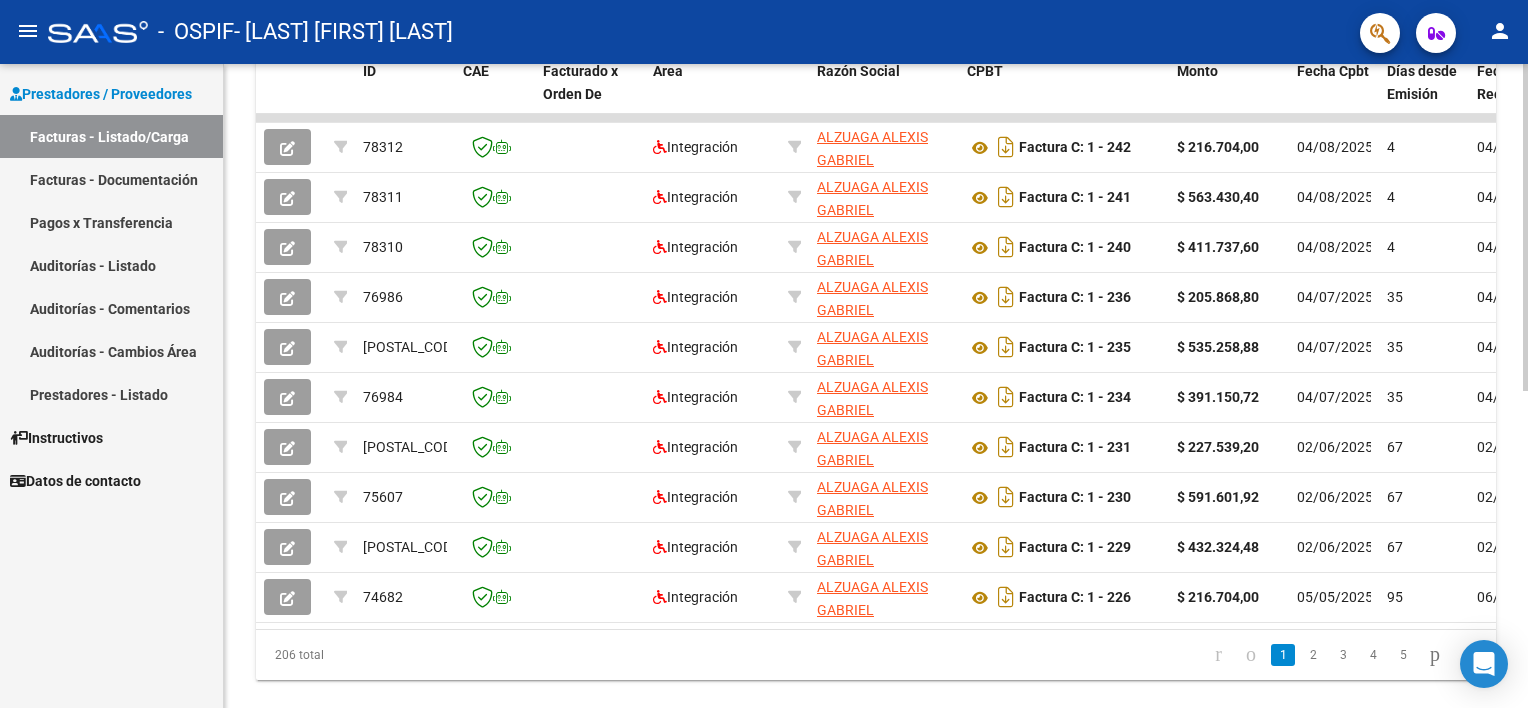 click on "menu - OSPIF - [LAST] [FIRST] person Prestadores / Proveedores Facturas - Listado/Carga Facturas - Documentacion Pagos x Transferencia Auditorias - Listado Auditorias - Comentarios Auditorias - Cambios Area Prestadores - Listado Instructivos Datos de contacto Video tutorial PRESTADORES -> Listado de CPBTs Emitidos por Prestadores / Proveedores (alt+q) Cargar Comprobante cloud_download CSV cloud_download EXCEL cloud_download Estandar Descarga Masiva Filtros Id Area Area Todos Confirmado Mostrar totalizadores FILTROS DEL COMPROBANTE Comprobante Tipo Comprobante Tipo Start date – End date Fec. Comprobante Desde / Hasta Dias Emision Desde(cant. dias) Dias Emision Hasta(cant. dias) CUIT / Razon Social Pto. Venta Nro. Comprobante Codigo SSS CAE Valido CAE Valido Todos Cargado Modulo Hosp. Todos Tiene facturacion Apocrifa Hospital Refes FILTROS DE INTEGRACION Periodo De Prestacion Campos del Archivo de Rendicion Devuelto x SSS (dr_envio) –" at bounding box center [764, 354] 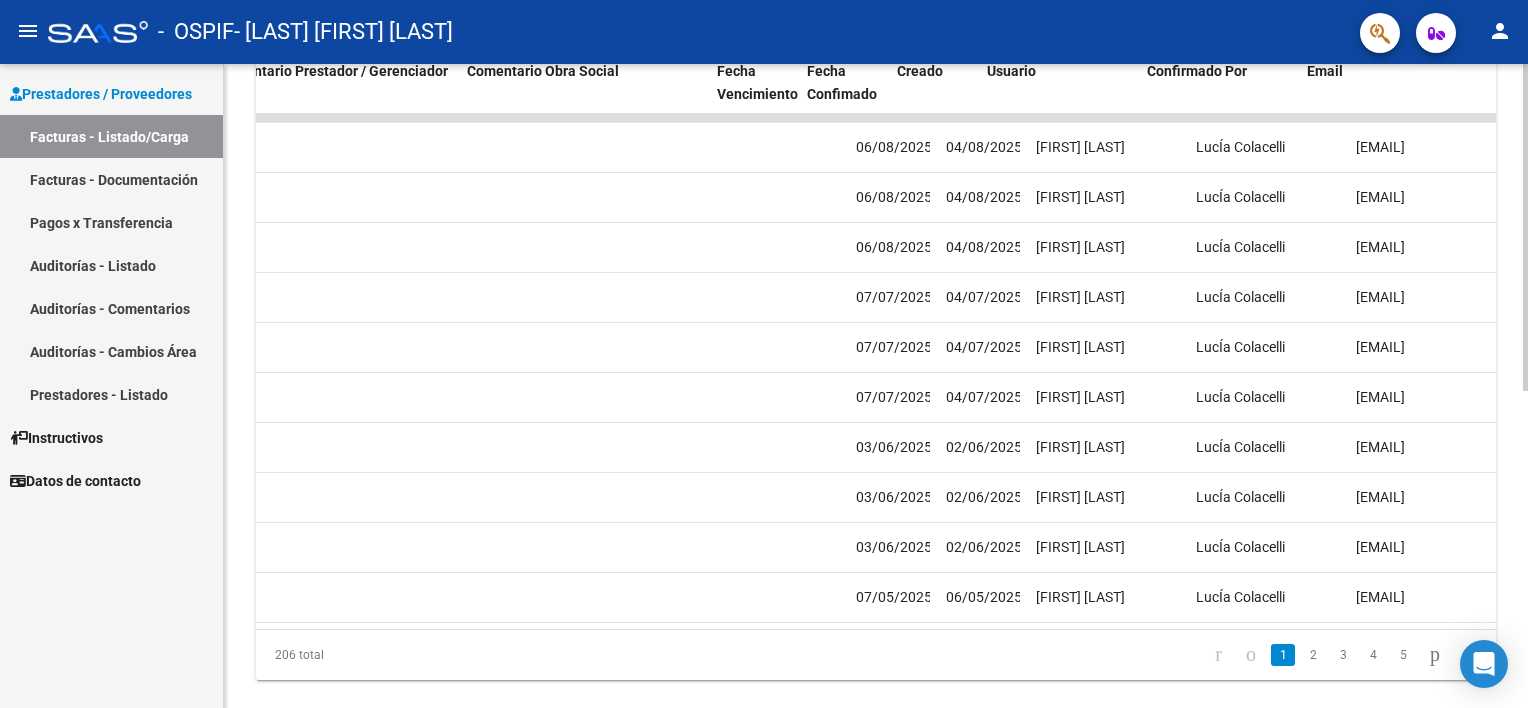 scroll, scrollTop: 0, scrollLeft: 2972, axis: horizontal 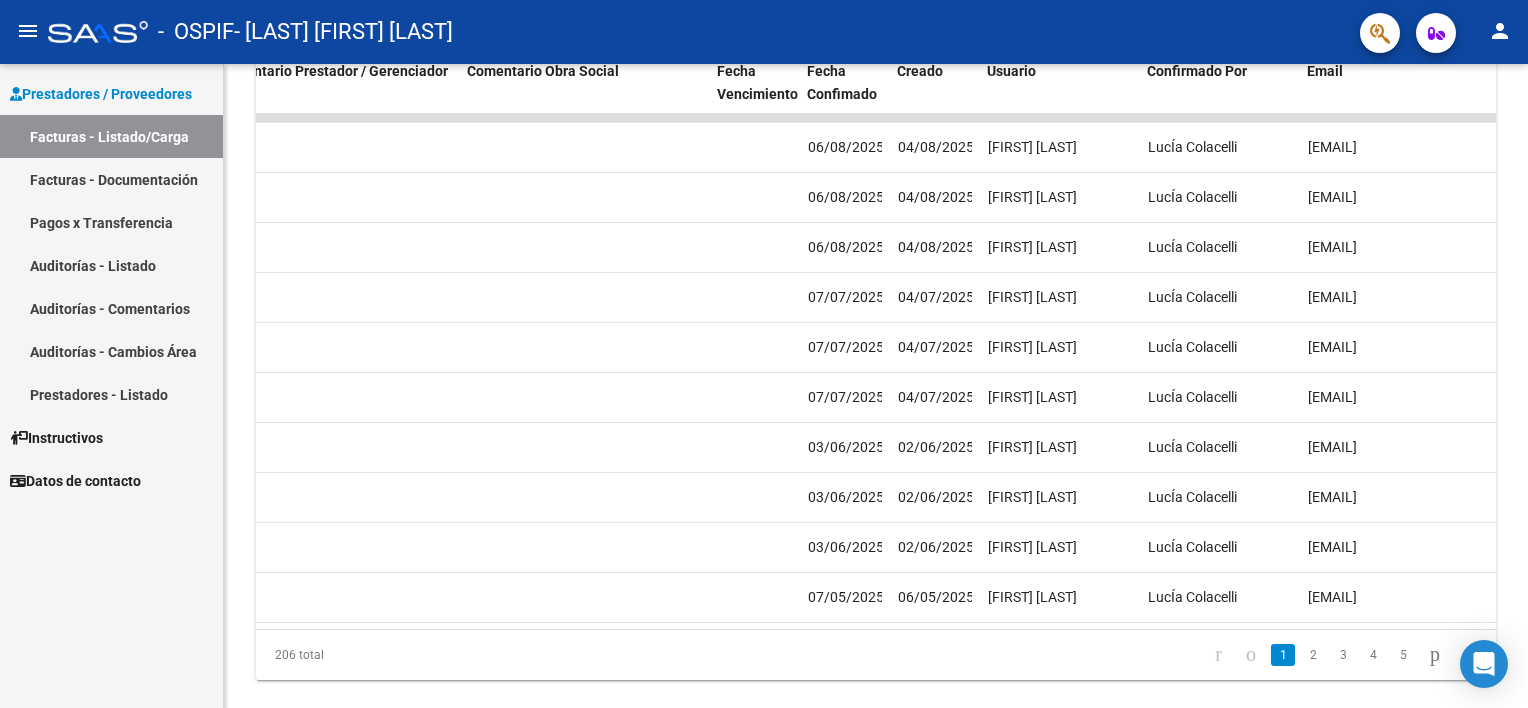 click on "person" 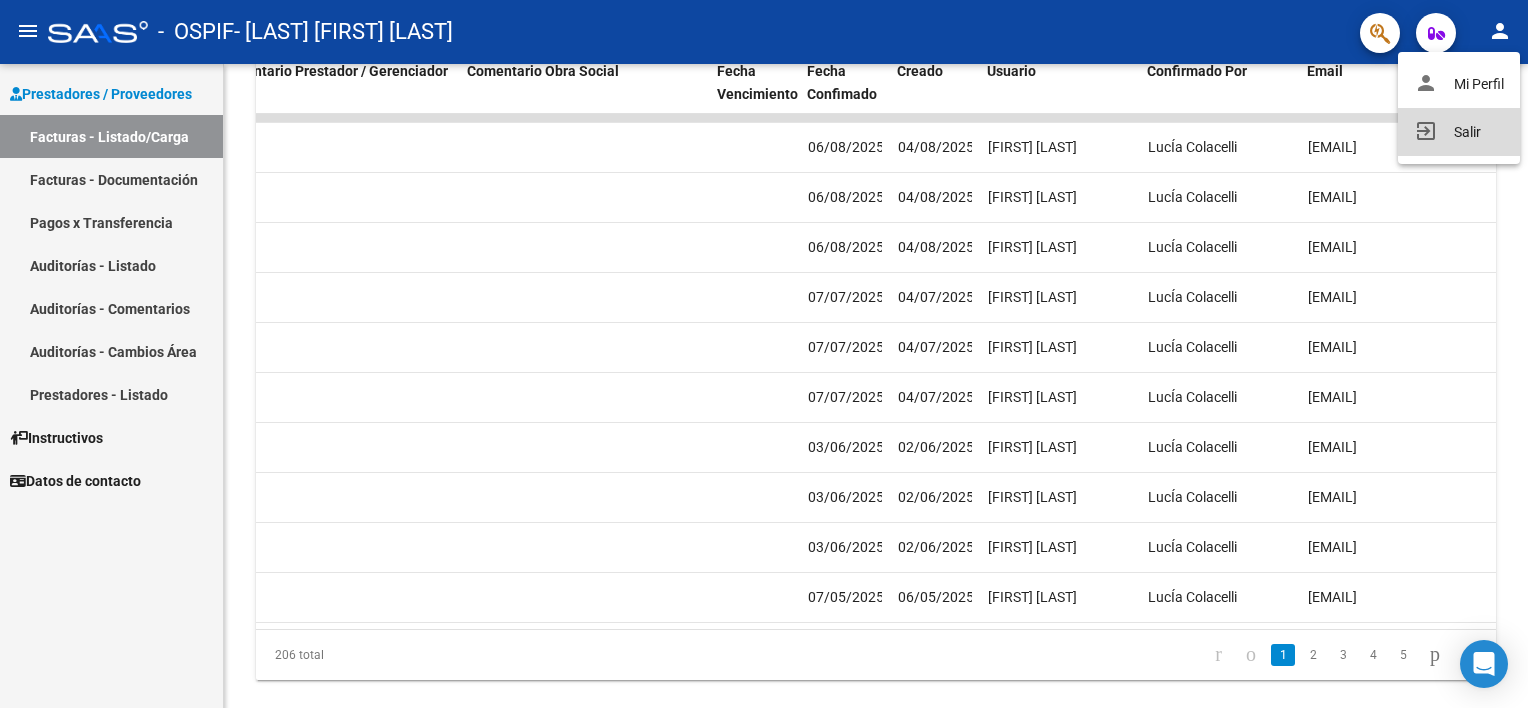 click on "exit_to_app  Salir" at bounding box center [1459, 132] 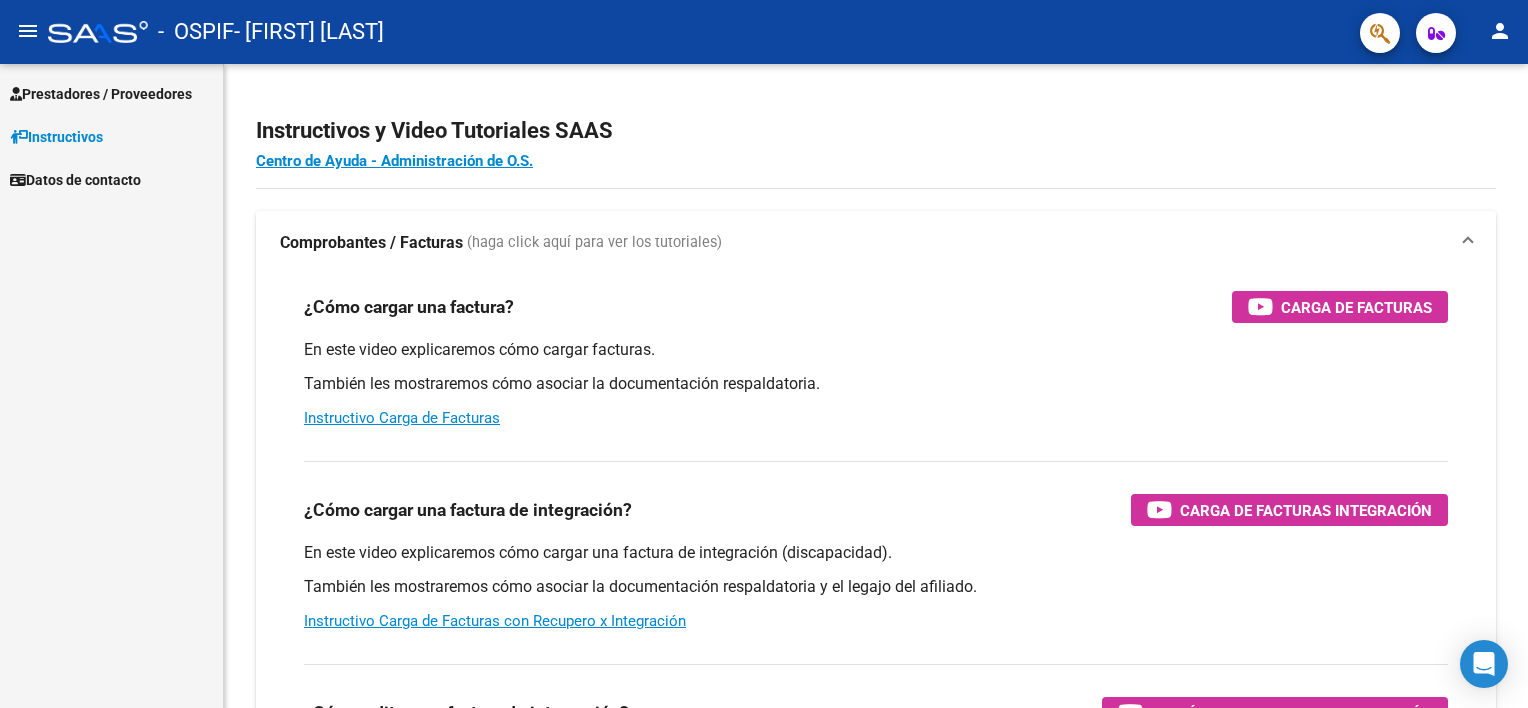scroll, scrollTop: 0, scrollLeft: 0, axis: both 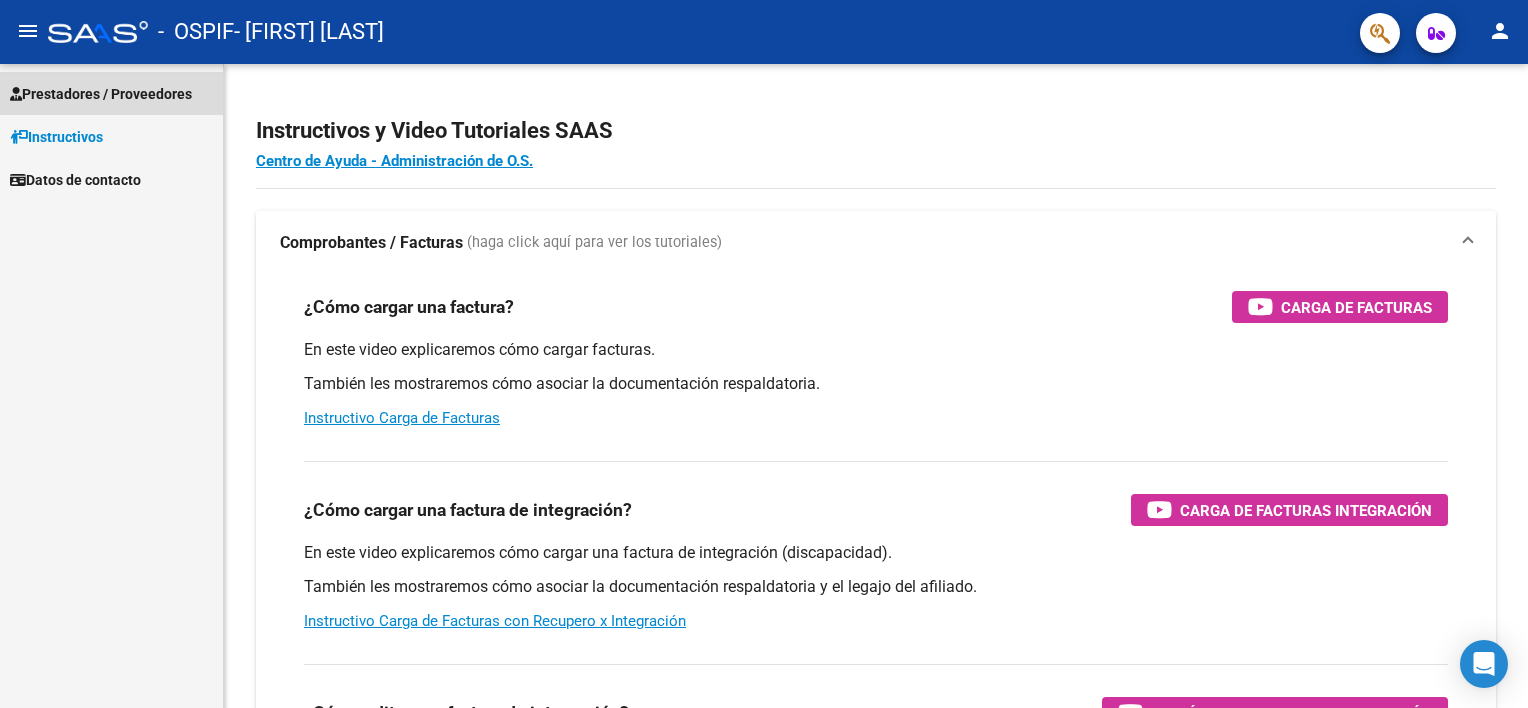 click on "Prestadores / Proveedores" at bounding box center [101, 94] 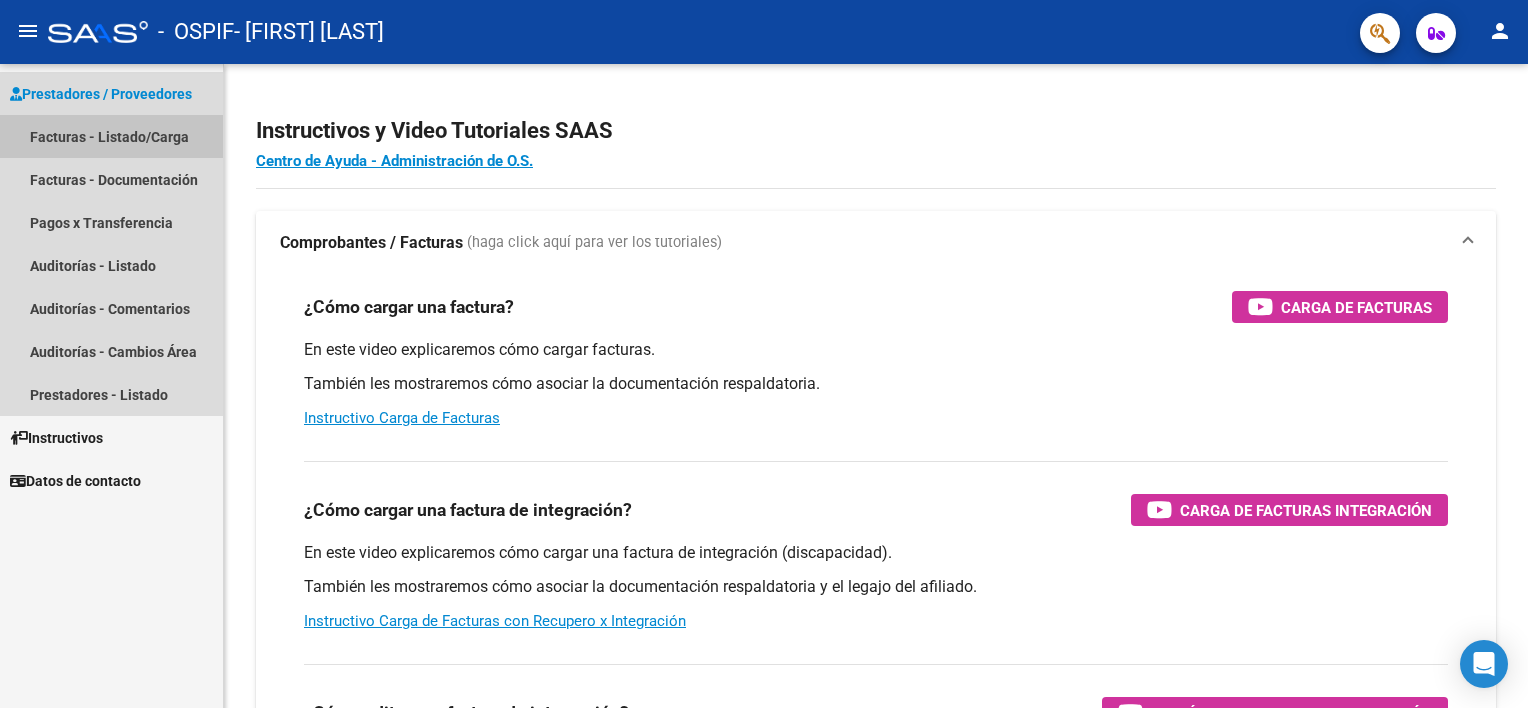 click on "Facturas - Listado/Carga" at bounding box center (111, 136) 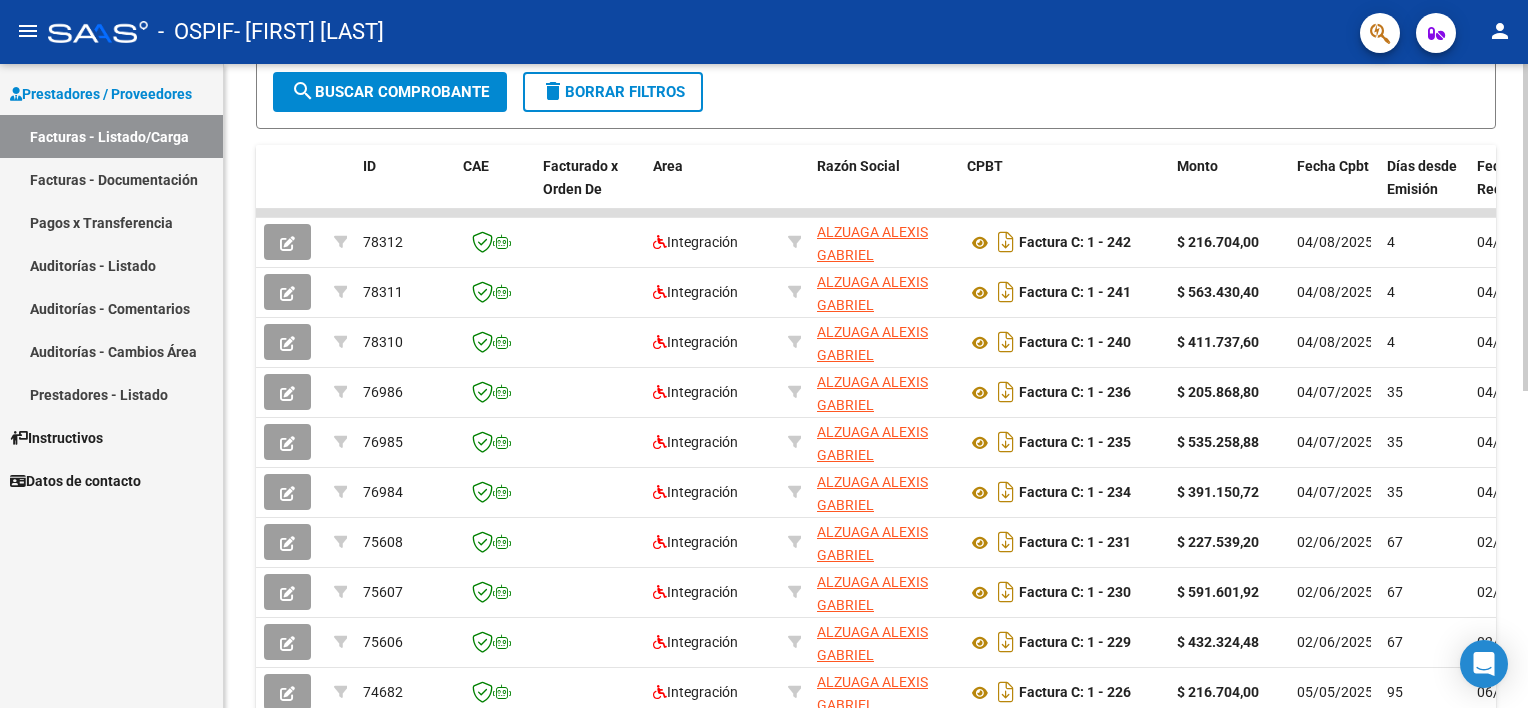 click on "Video tutorial   PRESTADORES -> Listado de CPBTs Emitidos por Prestadores / Proveedores (alt+q)   Cargar Comprobante
cloud_download  CSV  cloud_download  EXCEL  cloud_download  Estandar   Descarga Masiva
Filtros Id Area Area Todos Confirmado   Mostrar totalizadores   FILTROS DEL COMPROBANTE  Comprobante Tipo Comprobante Tipo Start date – End date Fec. Comprobante Desde / Hasta Días Emisión Desde(cant. días) Días Emisión Hasta(cant. días) CUIT / Razón Social Pto. Venta Nro. Comprobante Código SSS CAE Válido CAE Válido Todos Cargado Módulo Hosp. Todos Tiene facturacion Apócrifa Hospital Refes  FILTROS DE INTEGRACION  Período De Prestación Campos del Archivo de Rendición Devuelto x SSS (dr_envio) Todos Rendido x SSS (dr_envio) Tipo de Registro Tipo de Registro Período Presentación Período Presentación Campos del Legajo Asociado (preaprobación) Afiliado Legajo (cuil/nombre) Todos Solo facturas preaprobadas  MAS FILTROS  Todos Con Doc. Respaldatoria Todos Con Trazabilidad Todos – – 4" 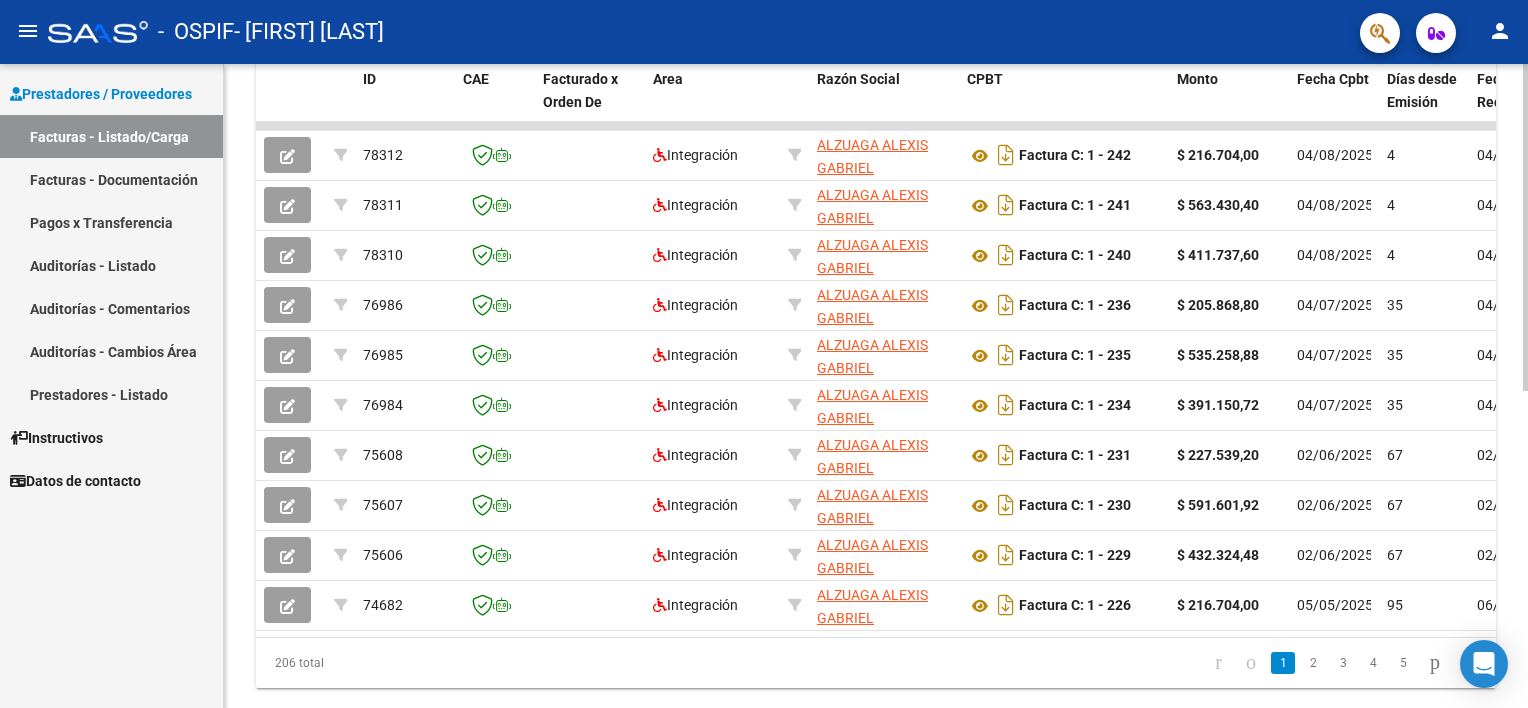 click 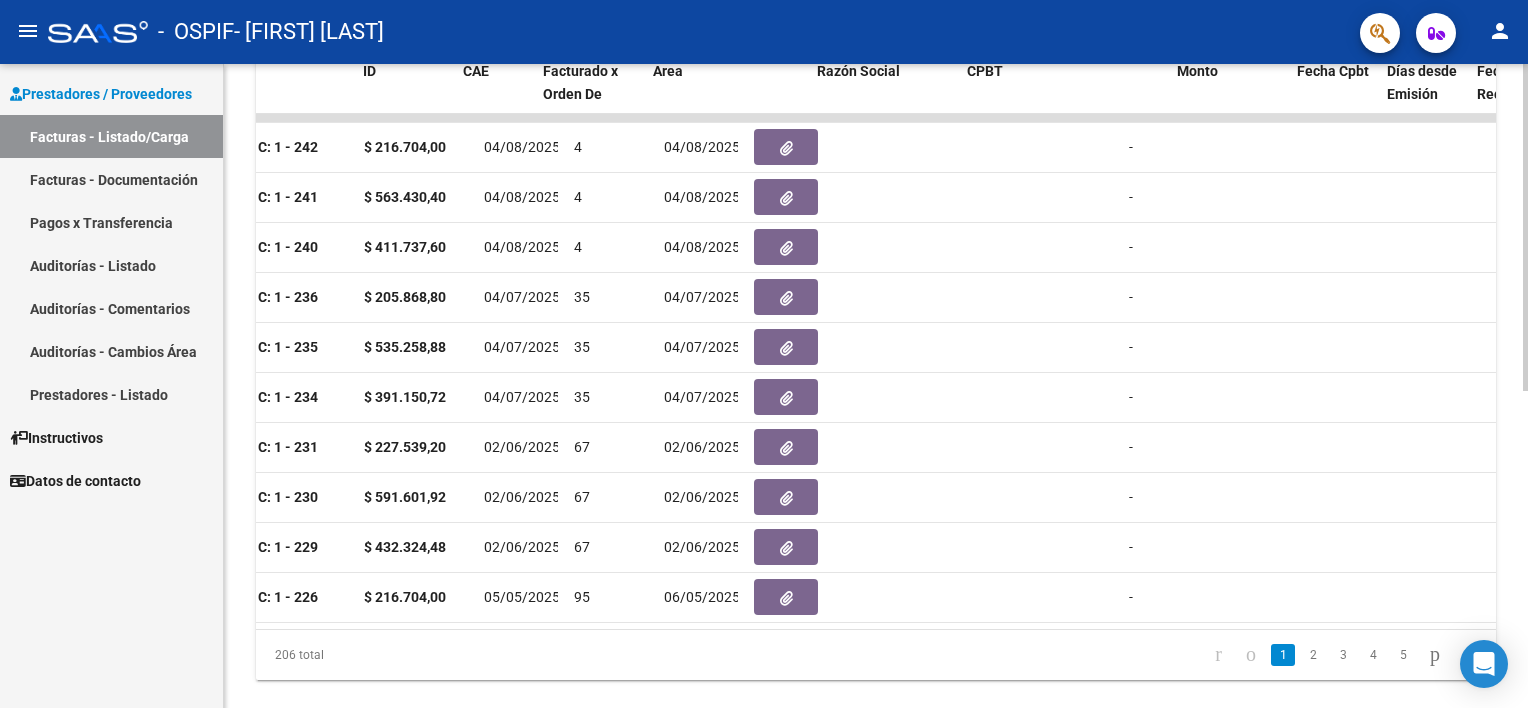 scroll, scrollTop: 0, scrollLeft: 0, axis: both 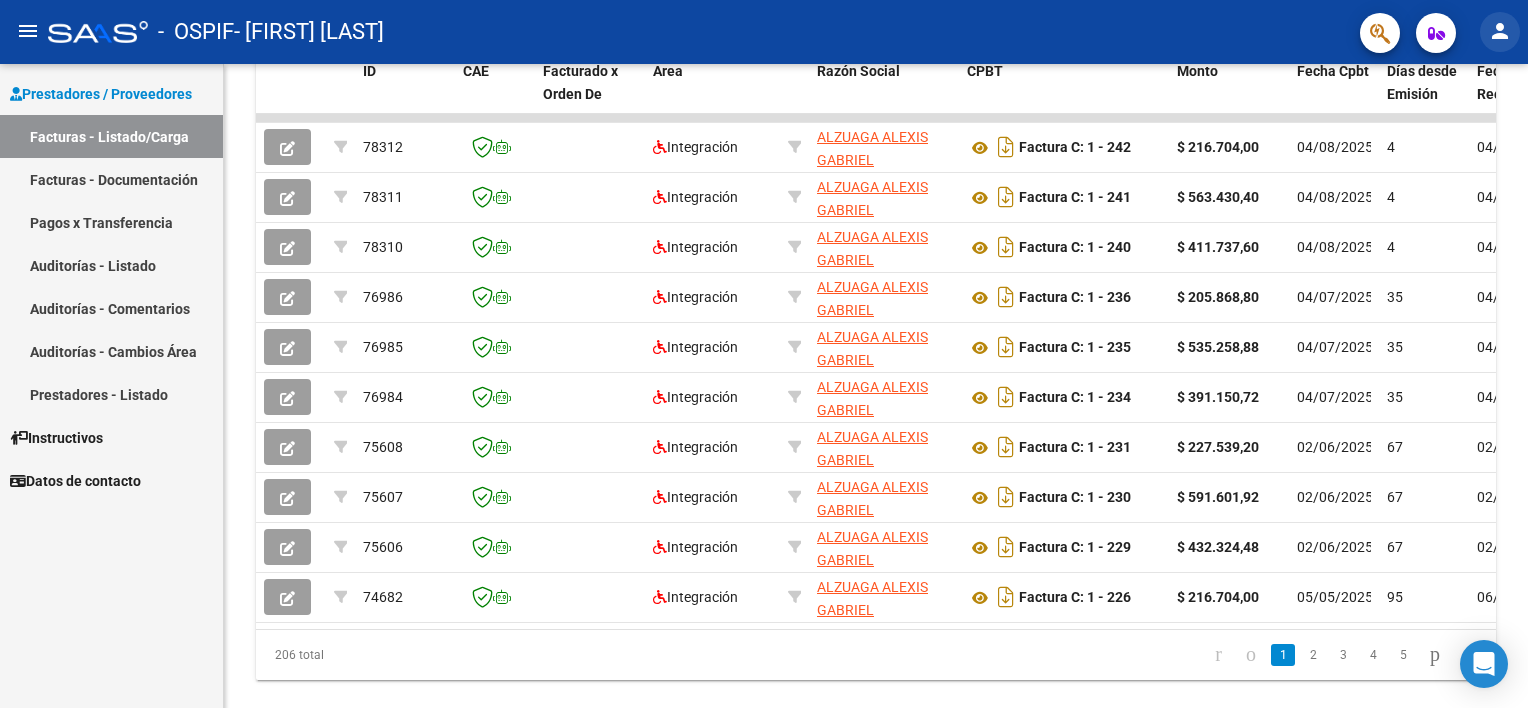 click on "person" 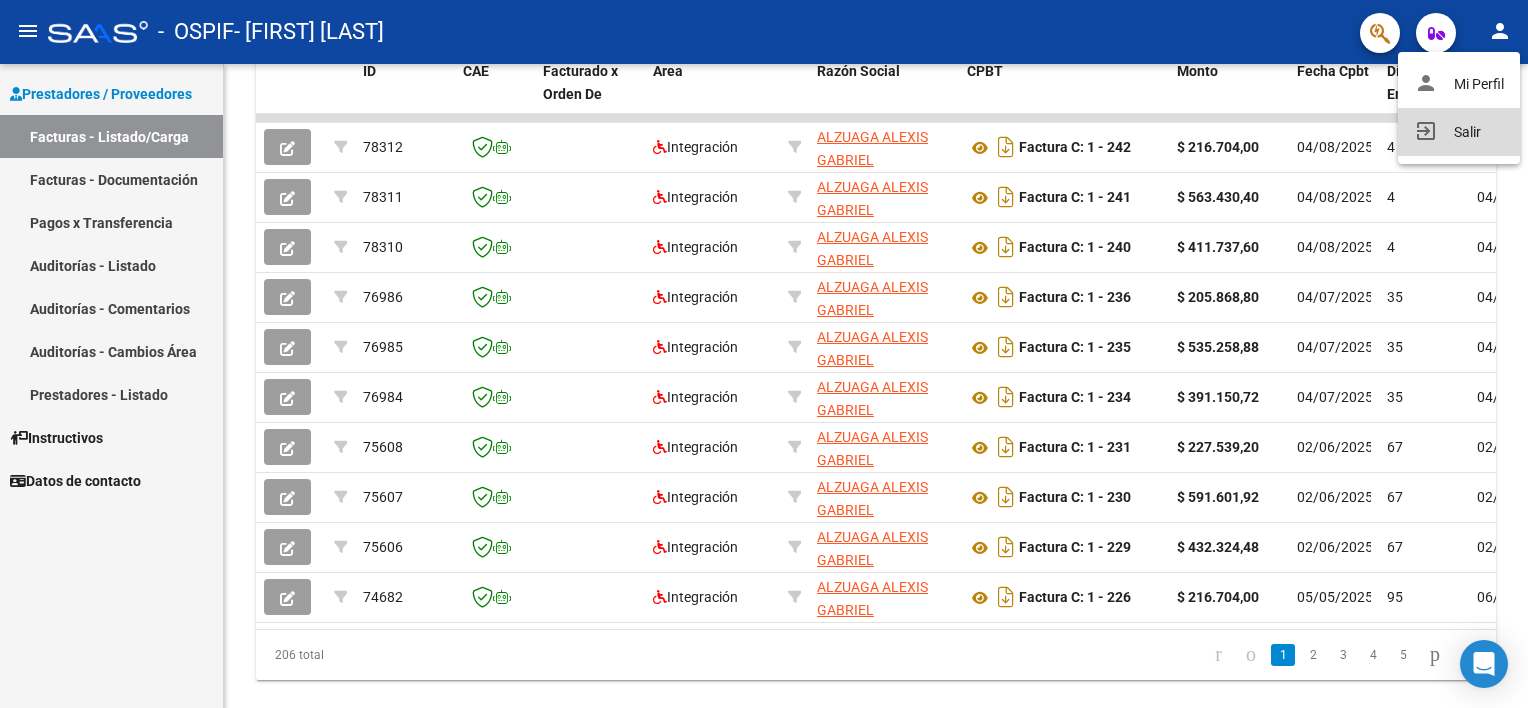 click on "exit_to_app  Salir" at bounding box center (1459, 132) 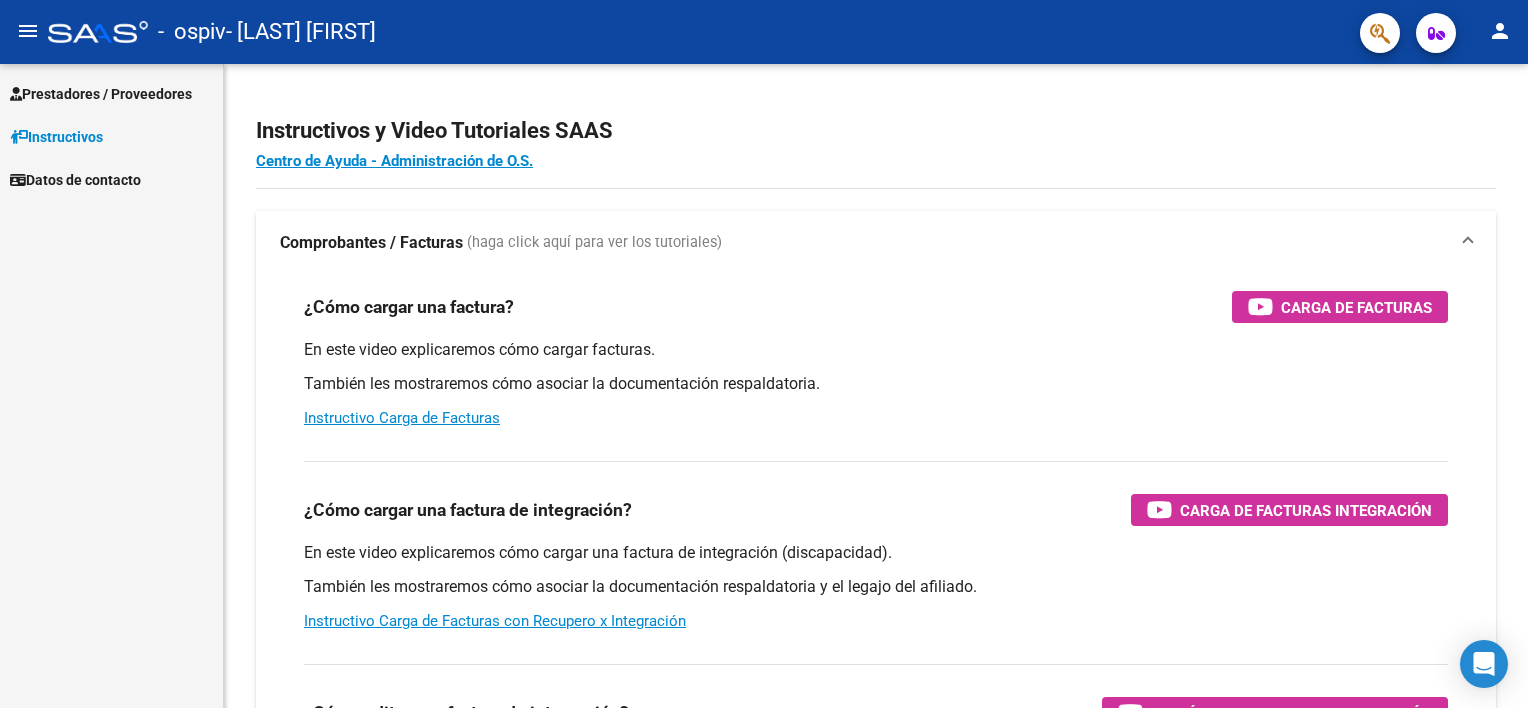 scroll, scrollTop: 0, scrollLeft: 0, axis: both 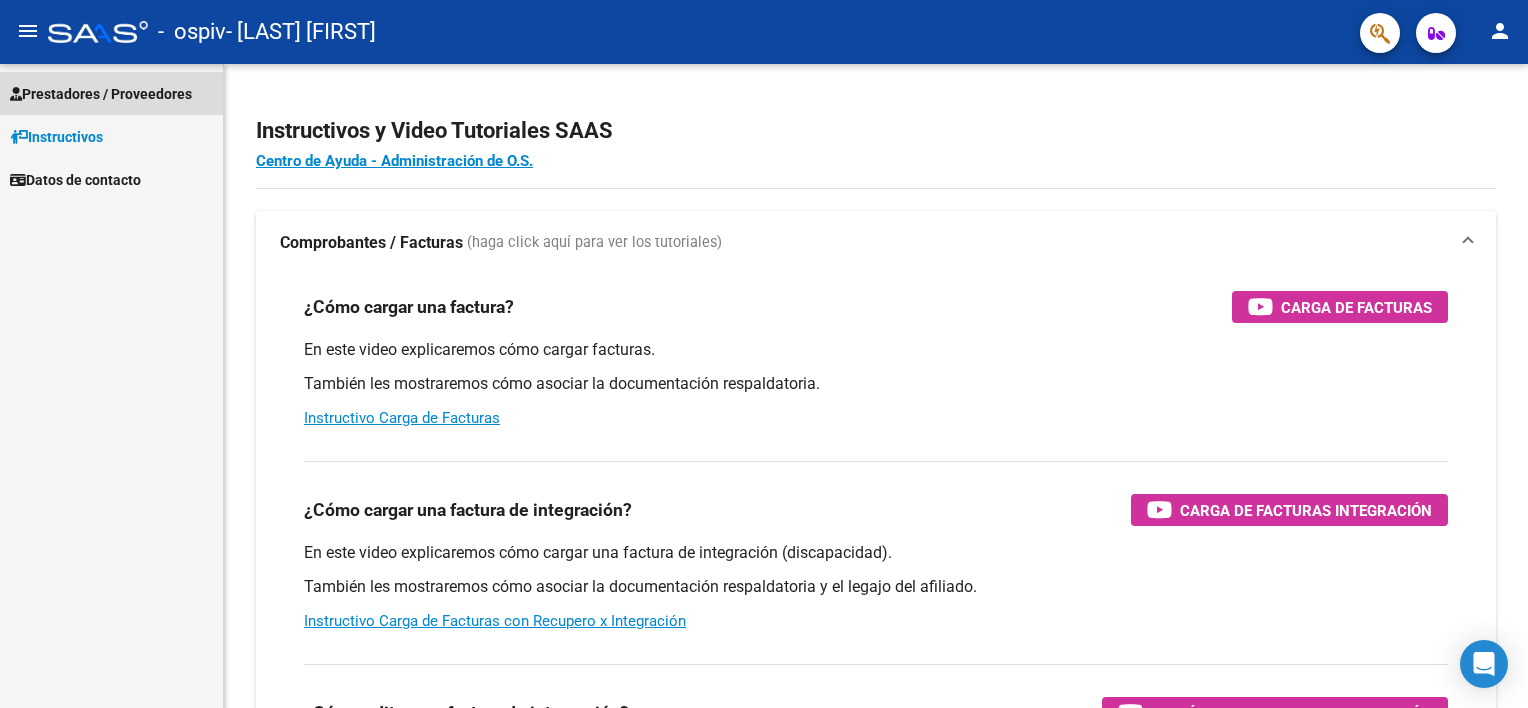 click on "Prestadores / Proveedores" at bounding box center (101, 94) 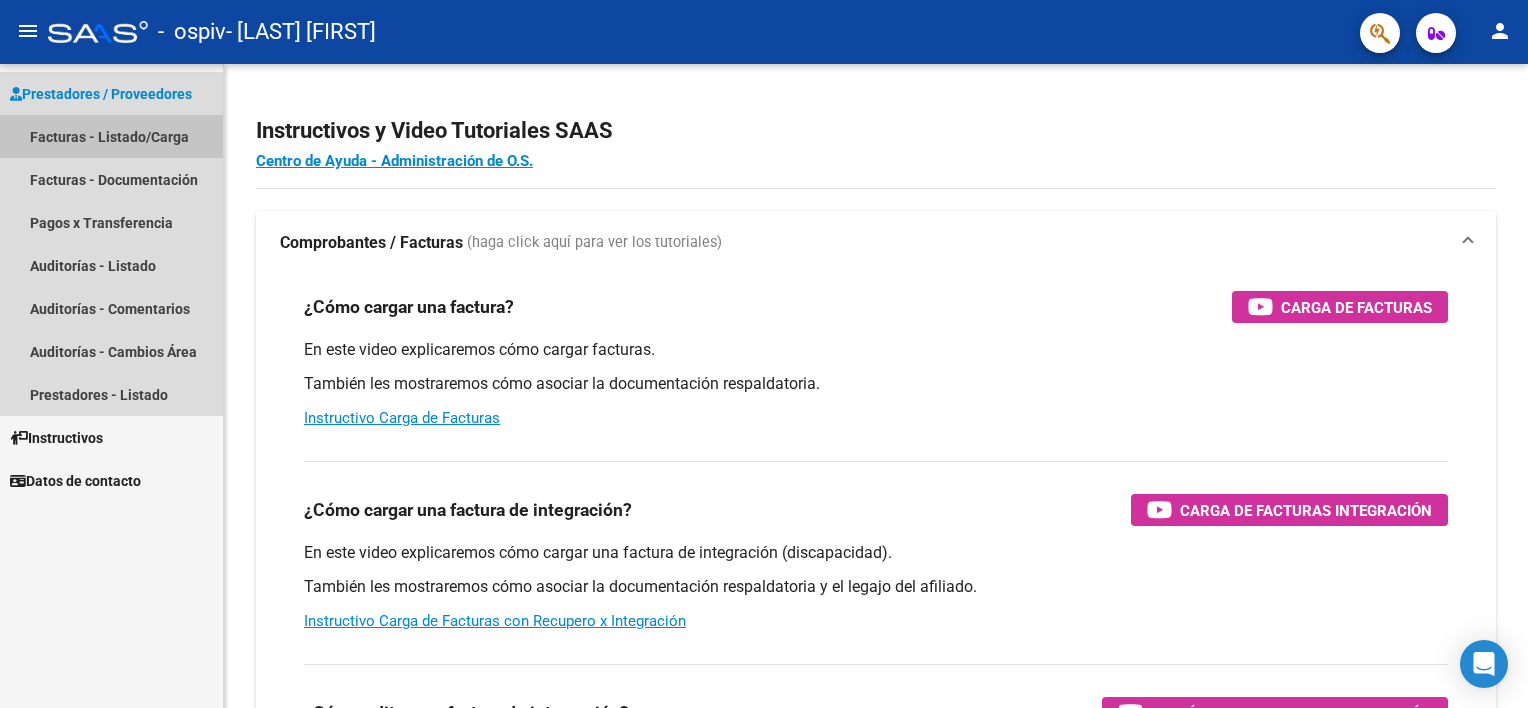 click on "Facturas - Listado/Carga" at bounding box center (111, 136) 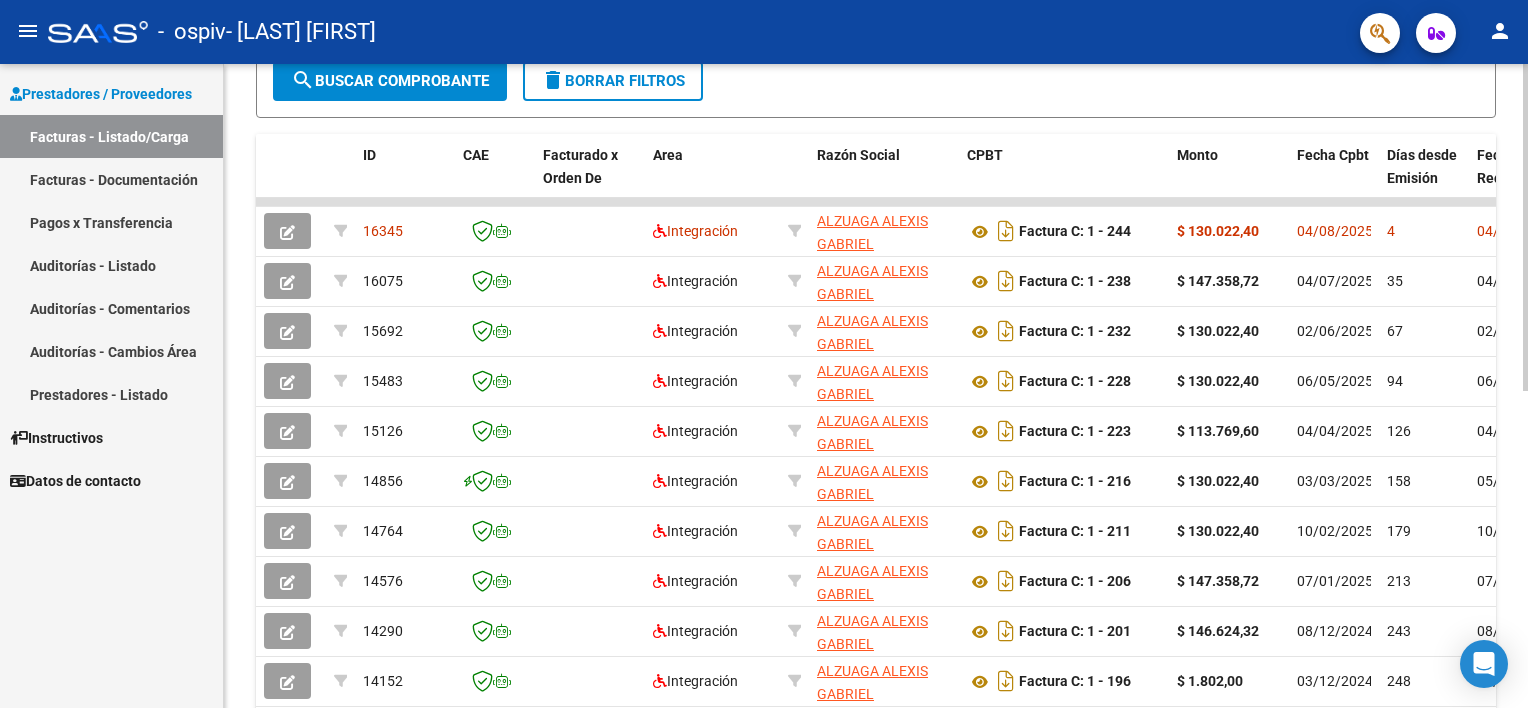 click on "Video tutorial   PRESTADORES -> Listado de CPBTs Emitidos por Prestadores / Proveedores (alt+q)   Cargar Comprobante
cloud_download  CSV  cloud_download  EXCEL  cloud_download  Estandar   Descarga Masiva
Filtros Id Area Area Todos Confirmado   Mostrar totalizadores   FILTROS DEL COMPROBANTE  Comprobante Tipo Comprobante Tipo Start date – End date Fec. Comprobante Desde / Hasta Días Emisión Desde(cant. días) Días Emisión Hasta(cant. días) CUIT / Razón Social Pto. Venta Nro. Comprobante Código SSS CAE Válido CAE Válido Todos Cargado Módulo Hosp. Todos Tiene facturacion Apócrifa Hospital Refes  FILTROS DE INTEGRACION  Período De Prestación Campos del Archivo de Rendición Devuelto x SSS (dr_envio) Todos Rendido x SSS (dr_envio) Tipo de Registro Tipo de Registro Período Presentación Período Presentación Campos del Legajo Asociado (preaprobación) Afiliado Legajo (cuil/nombre) Todos Solo facturas preaprobadas  MAS FILTROS  Todos Con Doc. Respaldatoria Todos Con Trazabilidad Todos – – 4" 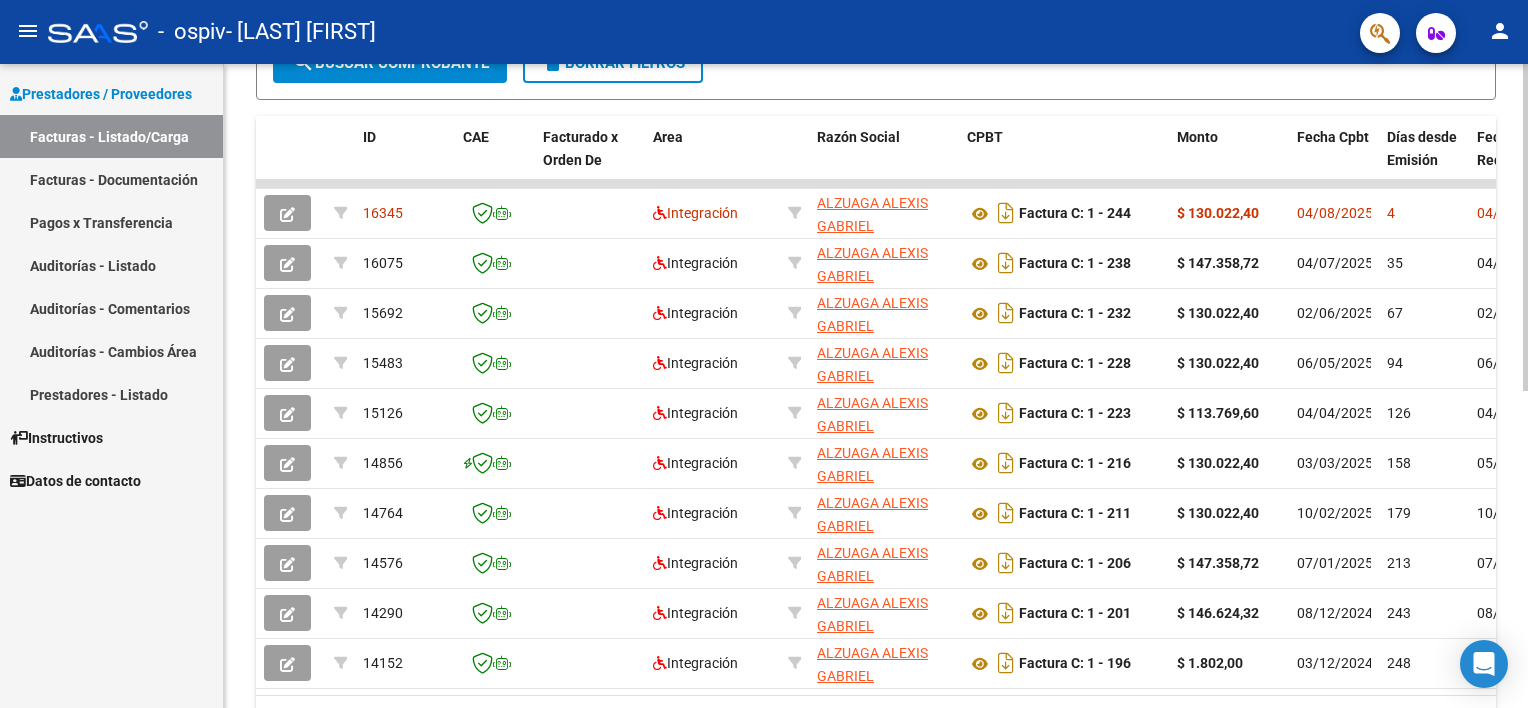 scroll, scrollTop: 0, scrollLeft: 8, axis: horizontal 